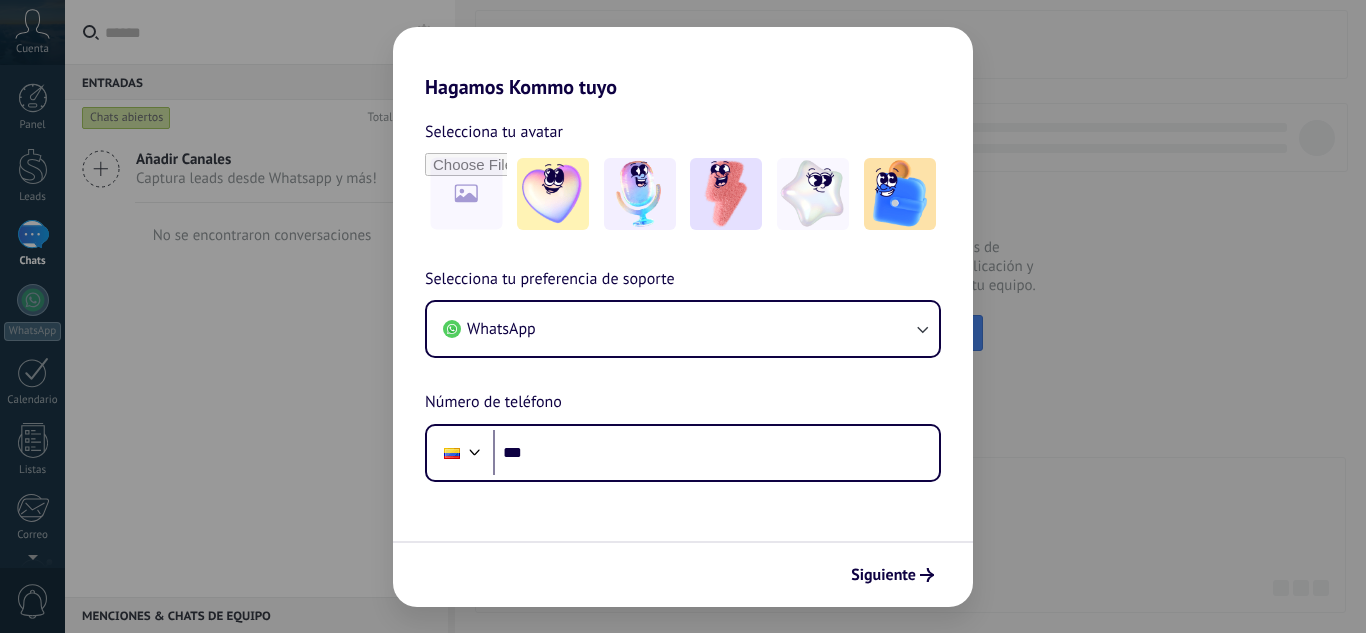 scroll, scrollTop: 0, scrollLeft: 0, axis: both 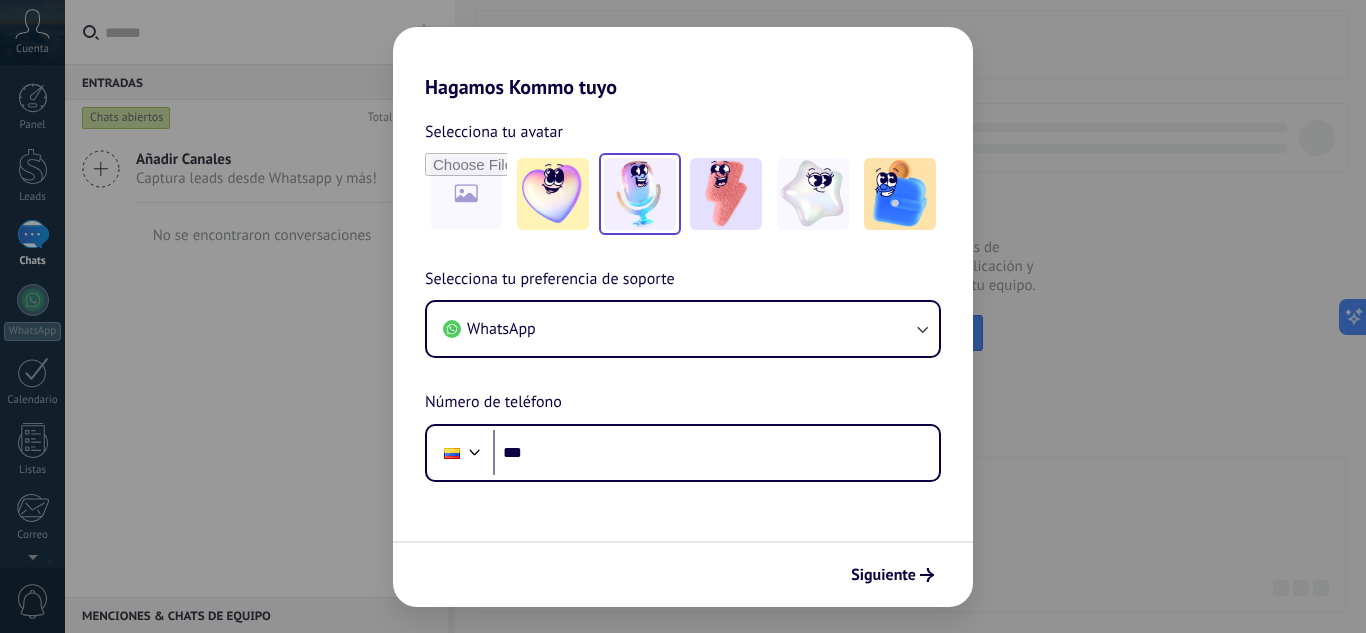 click at bounding box center [640, 194] 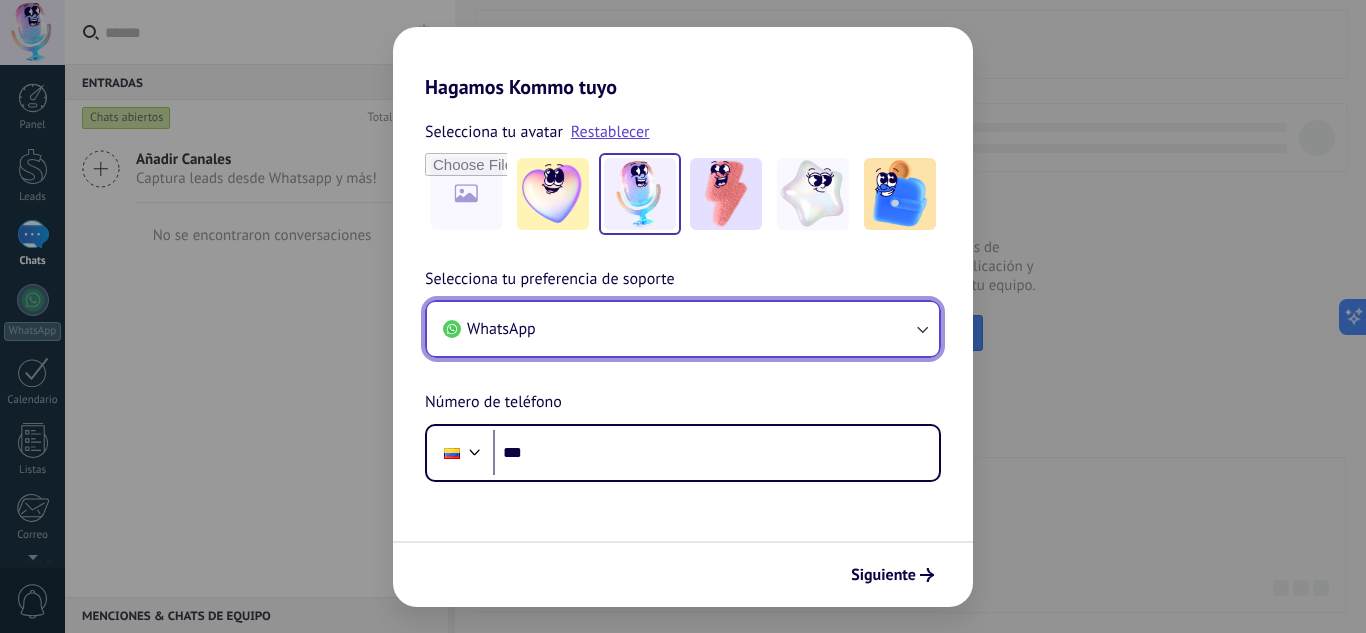 click on "WhatsApp" at bounding box center [683, 329] 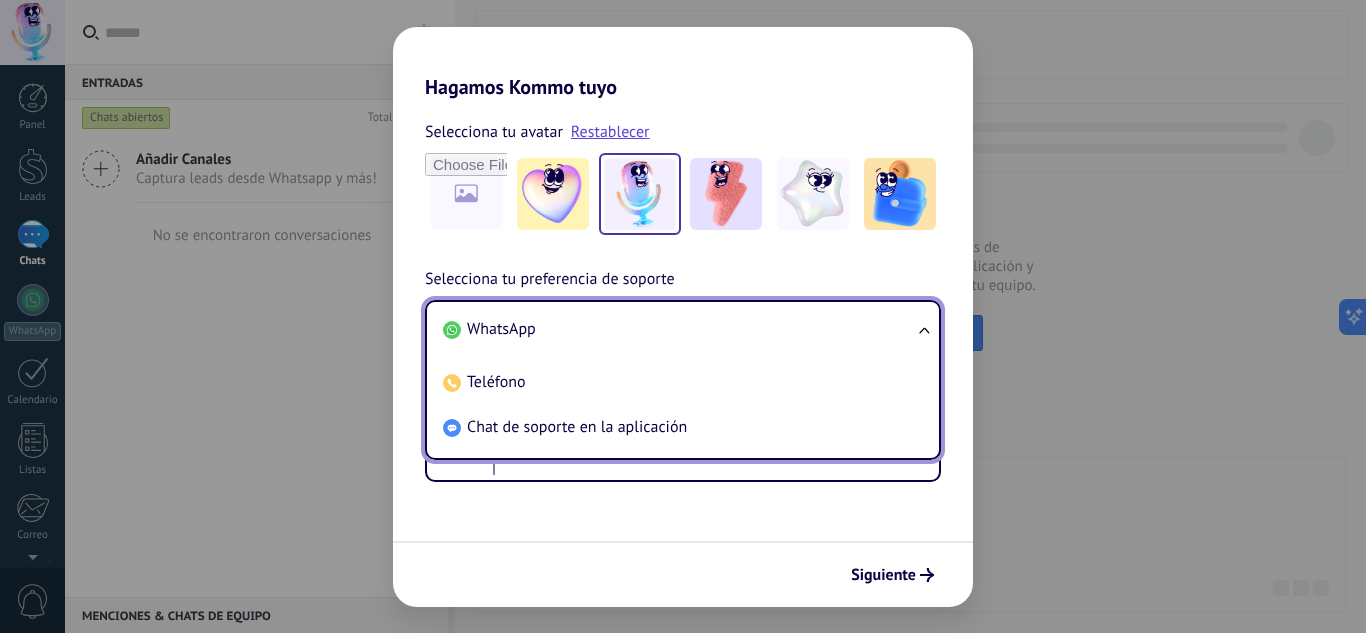 click on "WhatsApp" at bounding box center [679, 329] 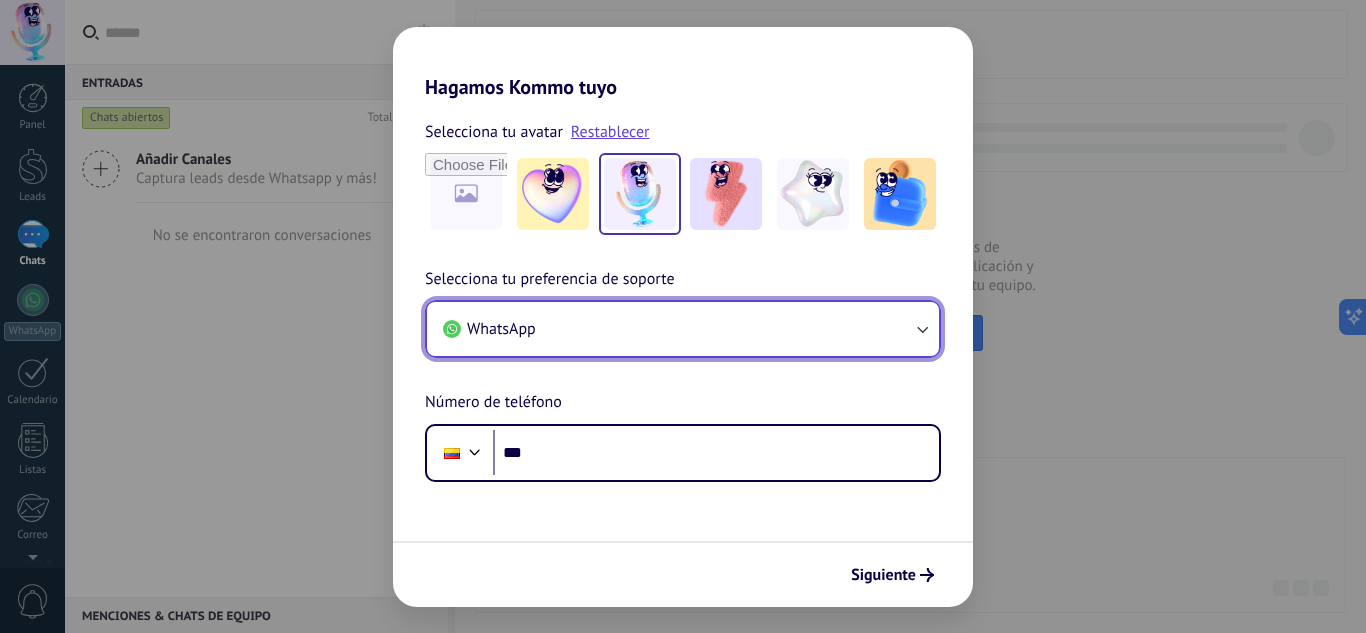click on "WhatsApp" at bounding box center (501, 329) 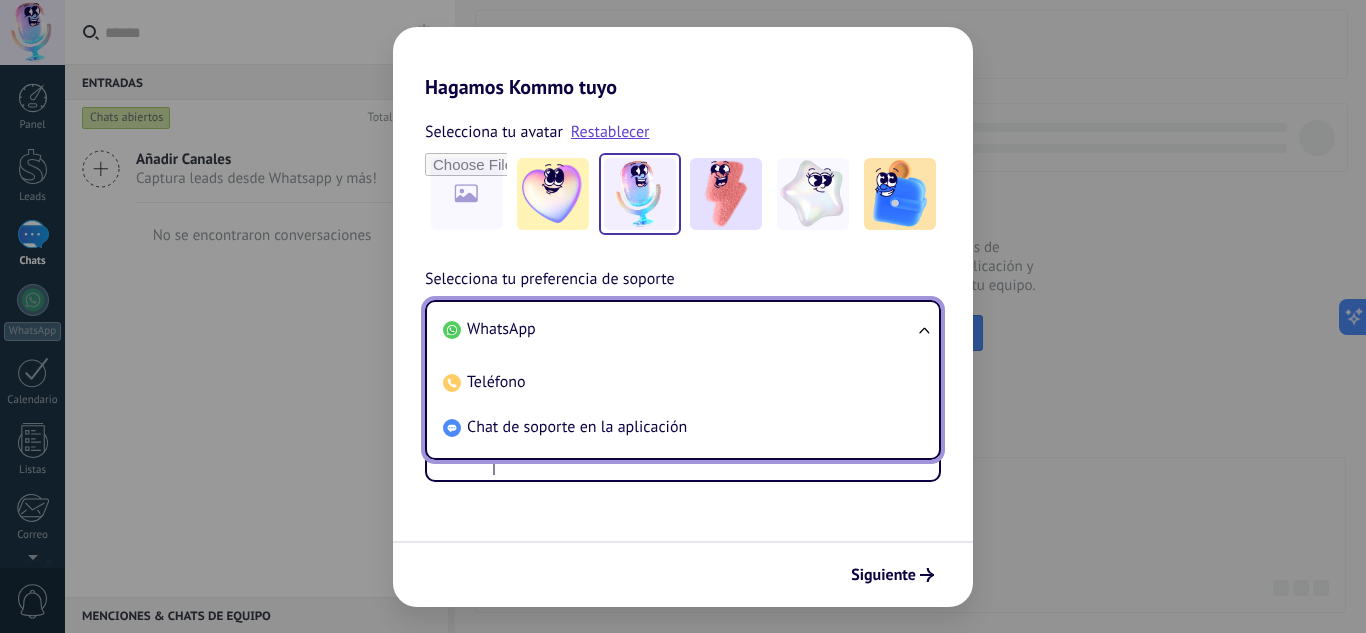 click on "WhatsApp" at bounding box center [679, 329] 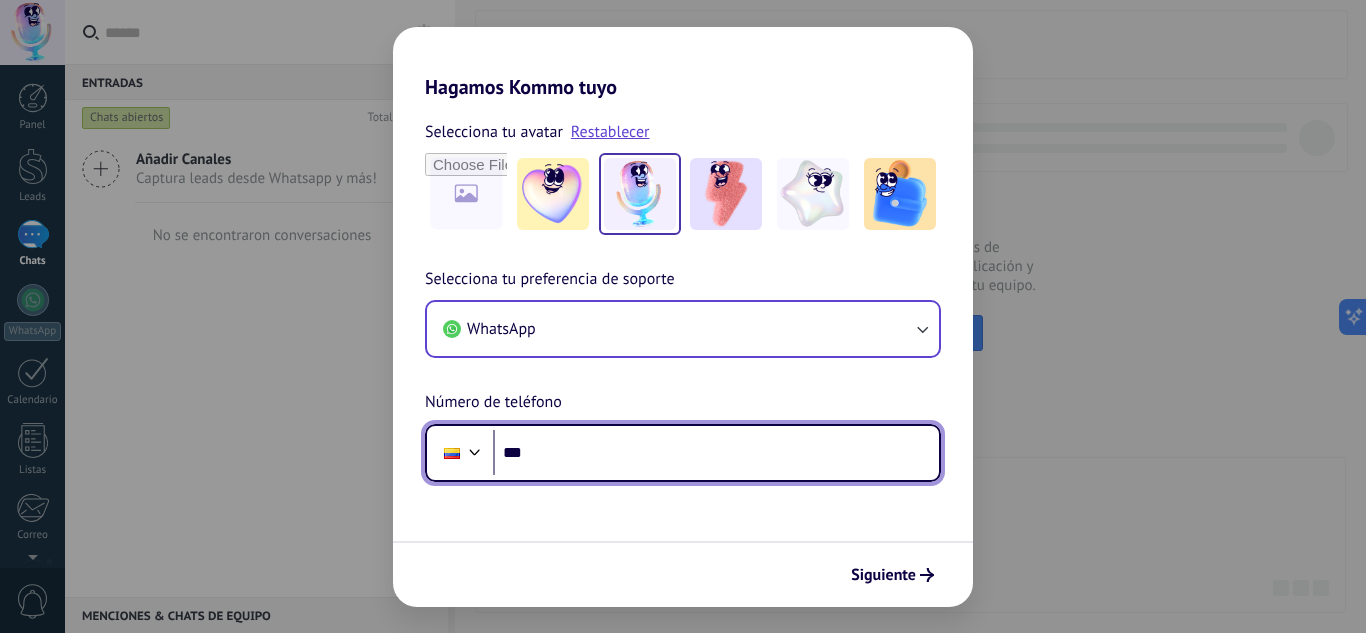 click on "***" at bounding box center (716, 453) 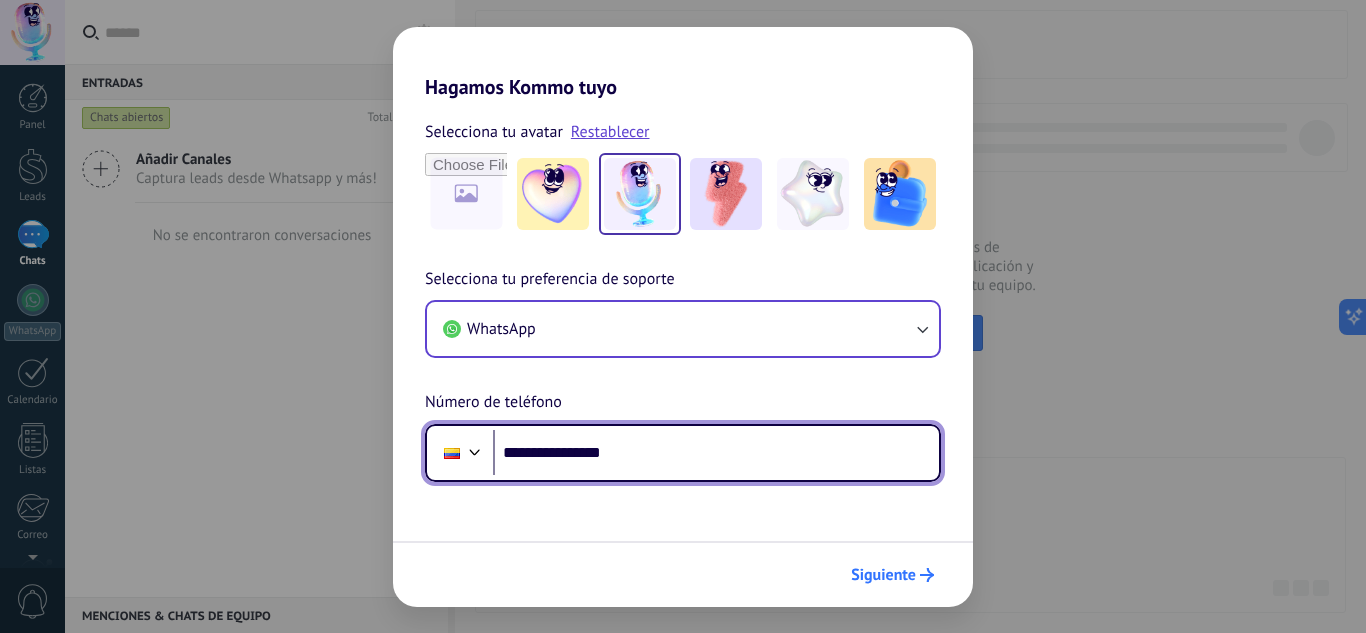 type on "**********" 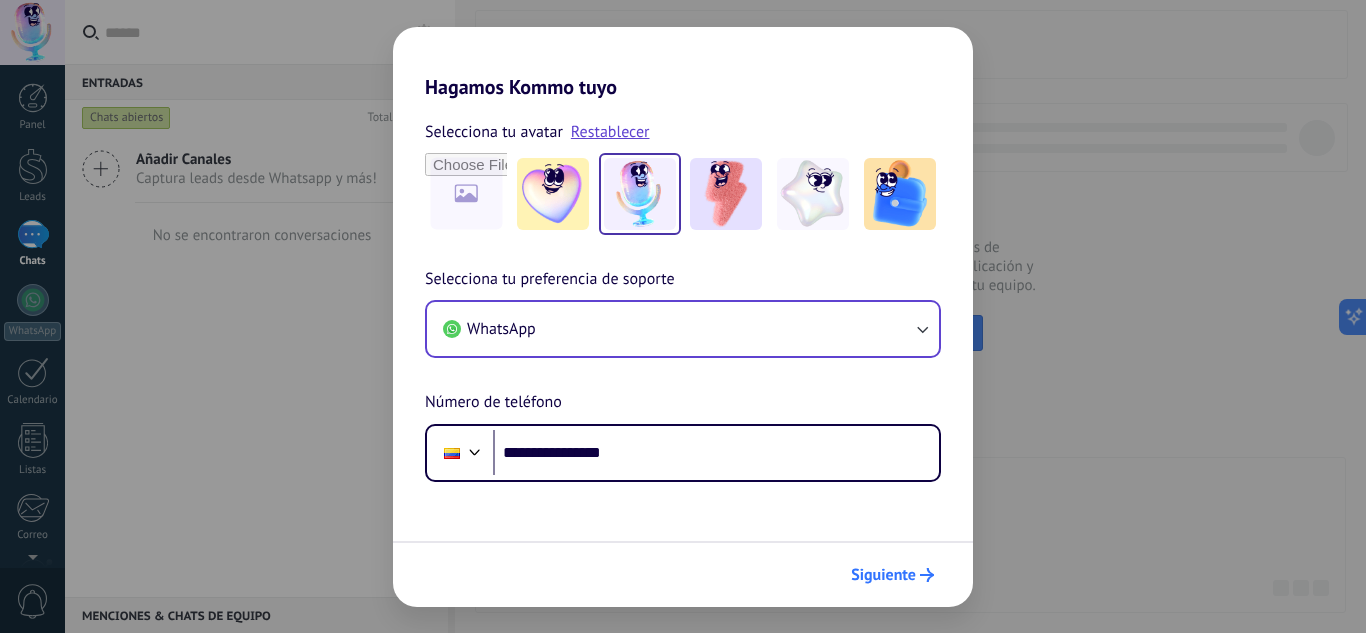 click on "Siguiente" at bounding box center (883, 575) 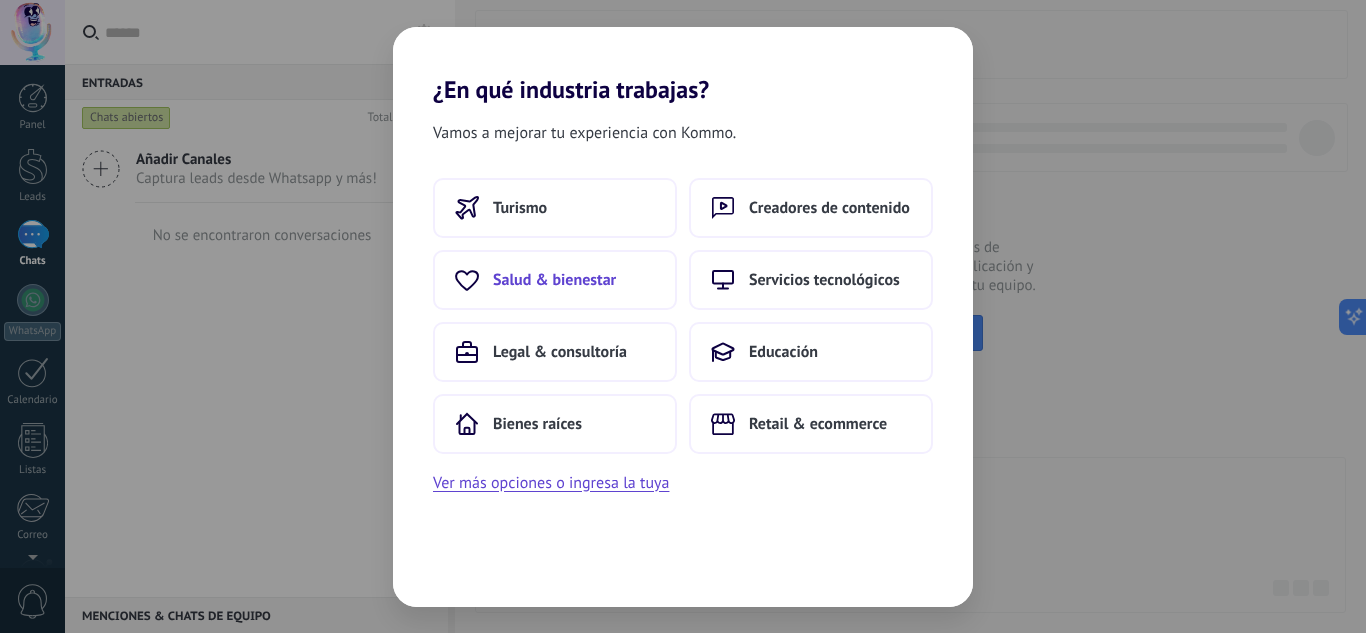click on "Salud & bienestar" at bounding box center (555, 280) 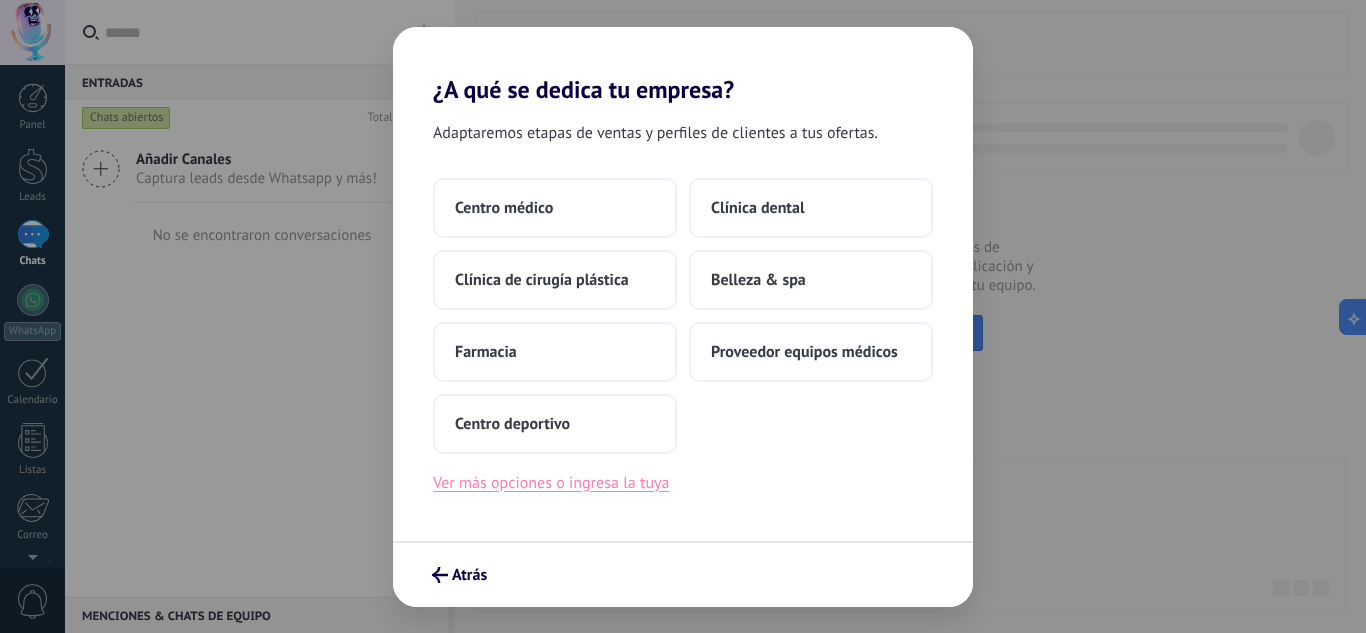click on "Ver más opciones o ingresa la tuya" at bounding box center [551, 483] 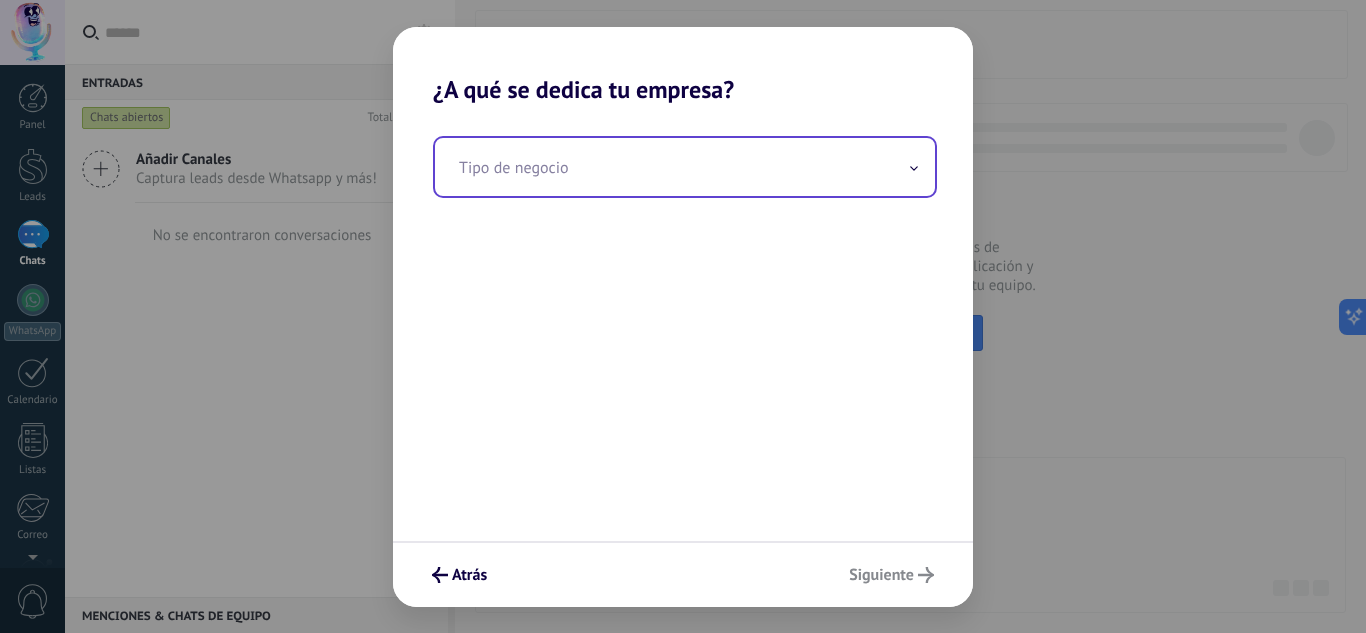 click at bounding box center [685, 167] 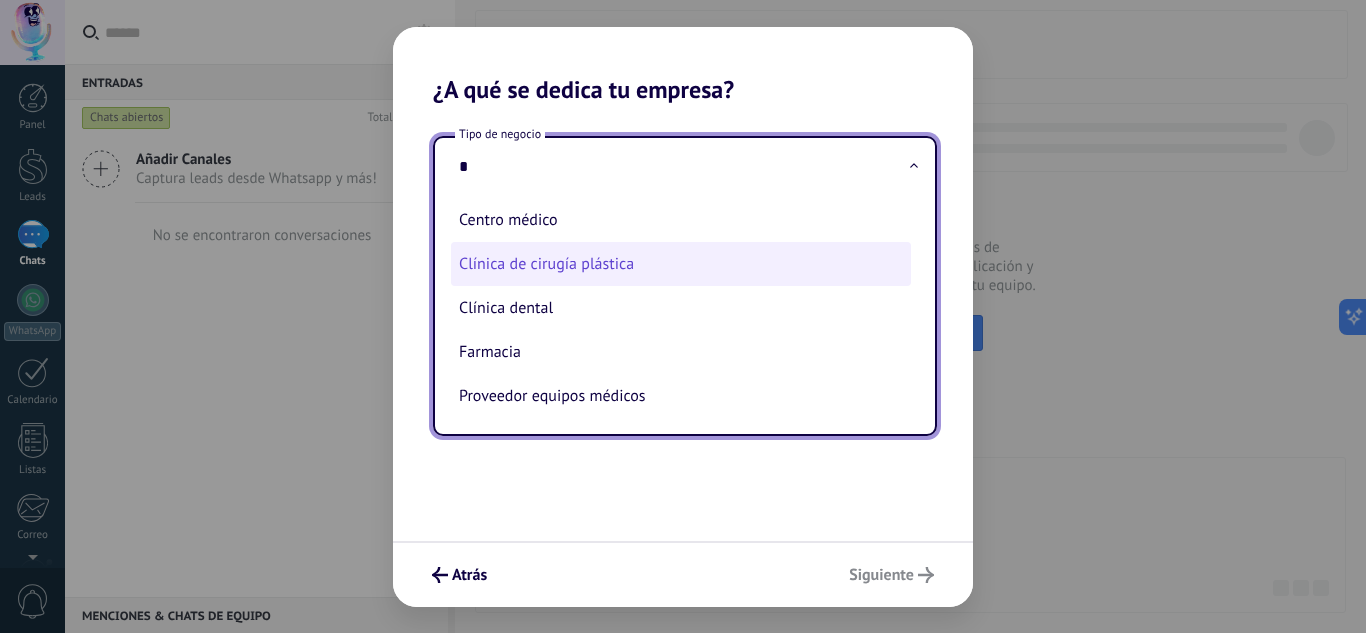 scroll, scrollTop: 0, scrollLeft: 0, axis: both 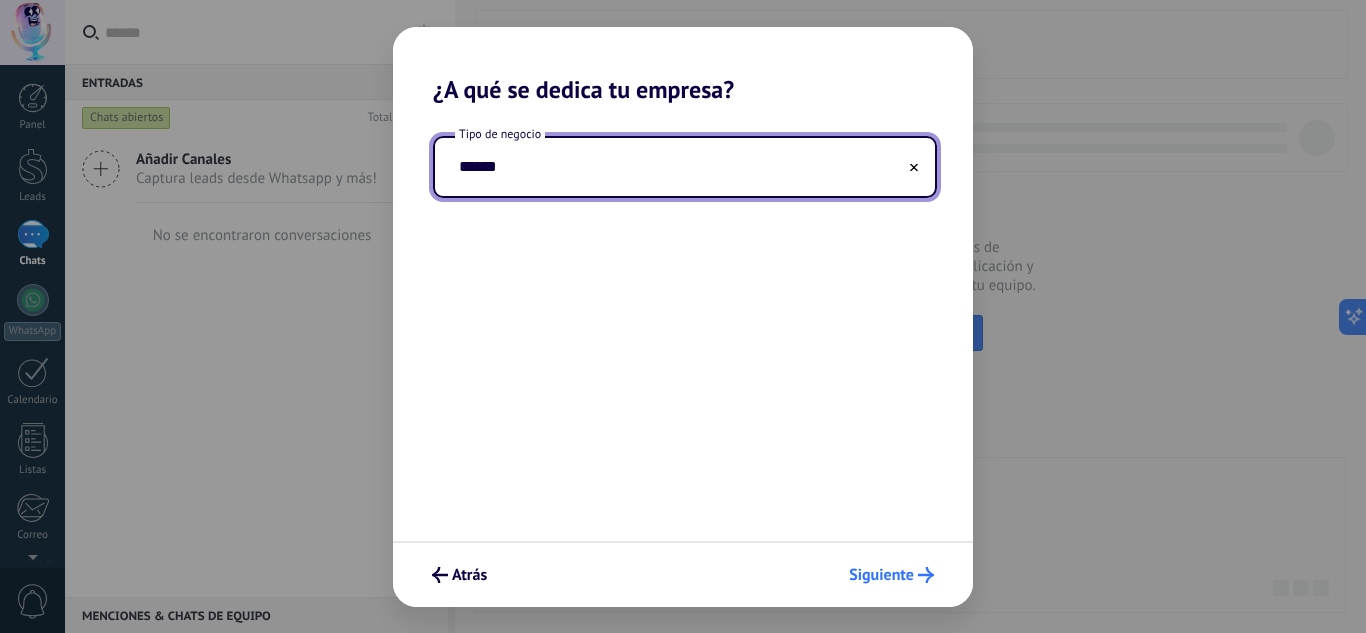 type on "******" 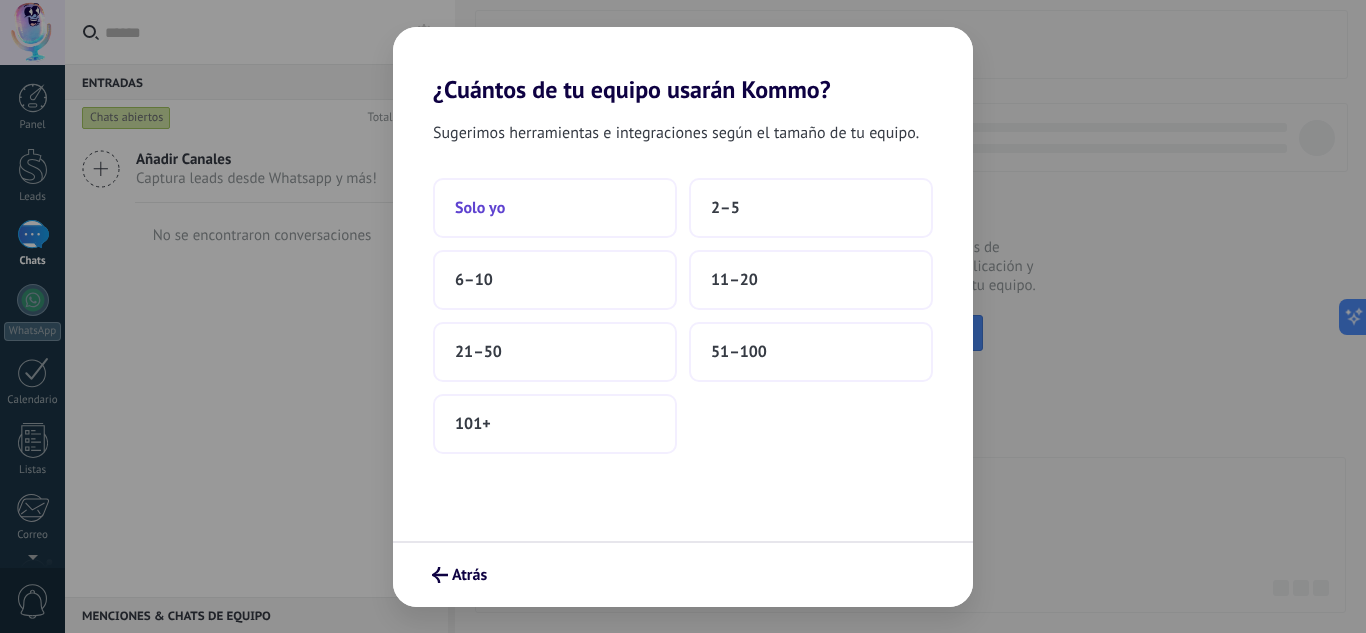 click on "Solo yo" at bounding box center [555, 208] 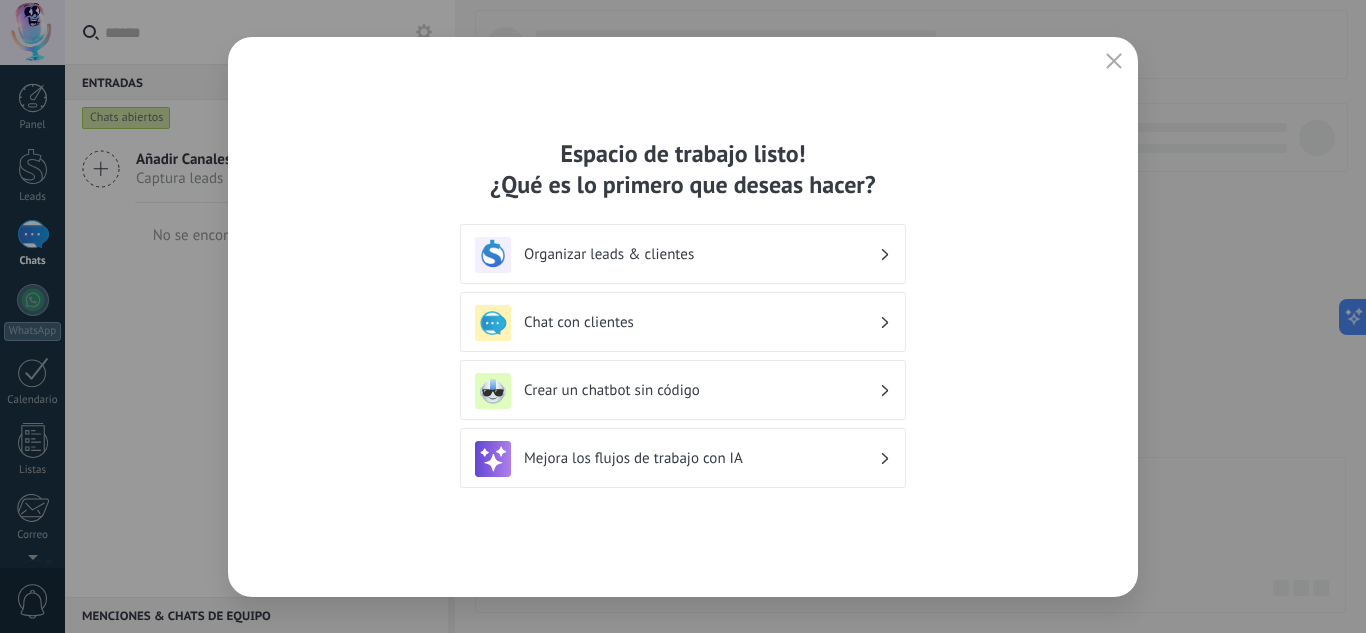 click on "Mejora los flujos de trabajo con IA" at bounding box center (683, 458) 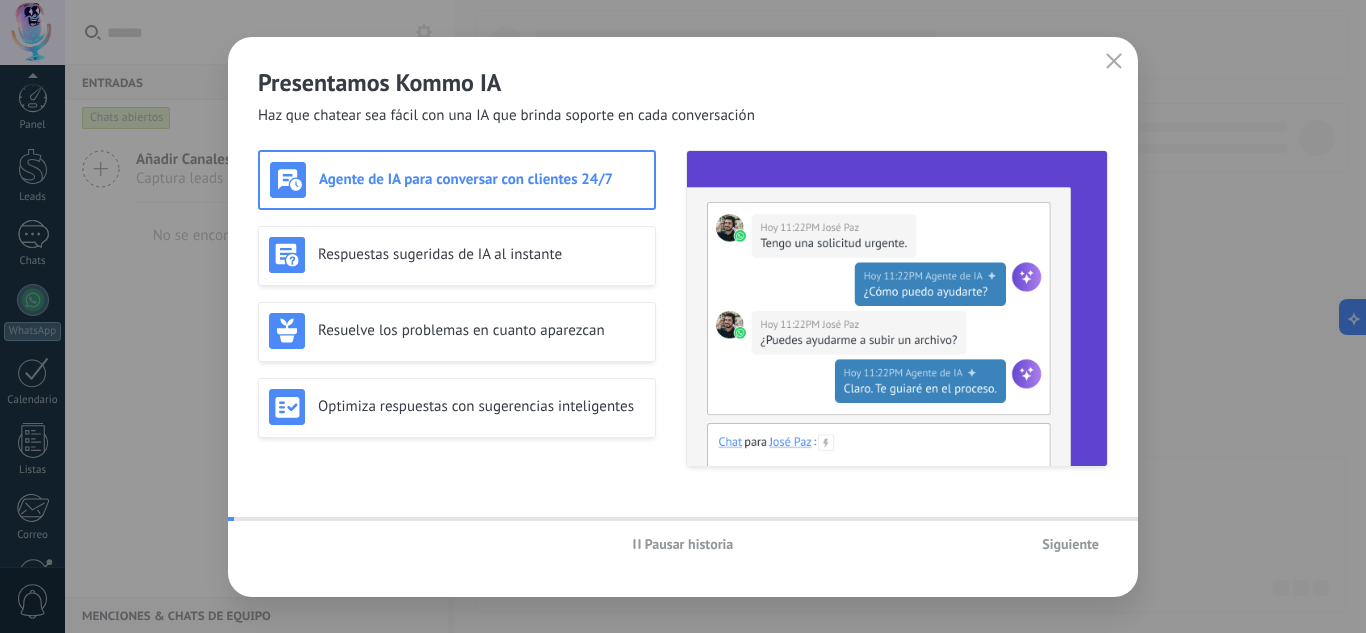 scroll, scrollTop: 199, scrollLeft: 0, axis: vertical 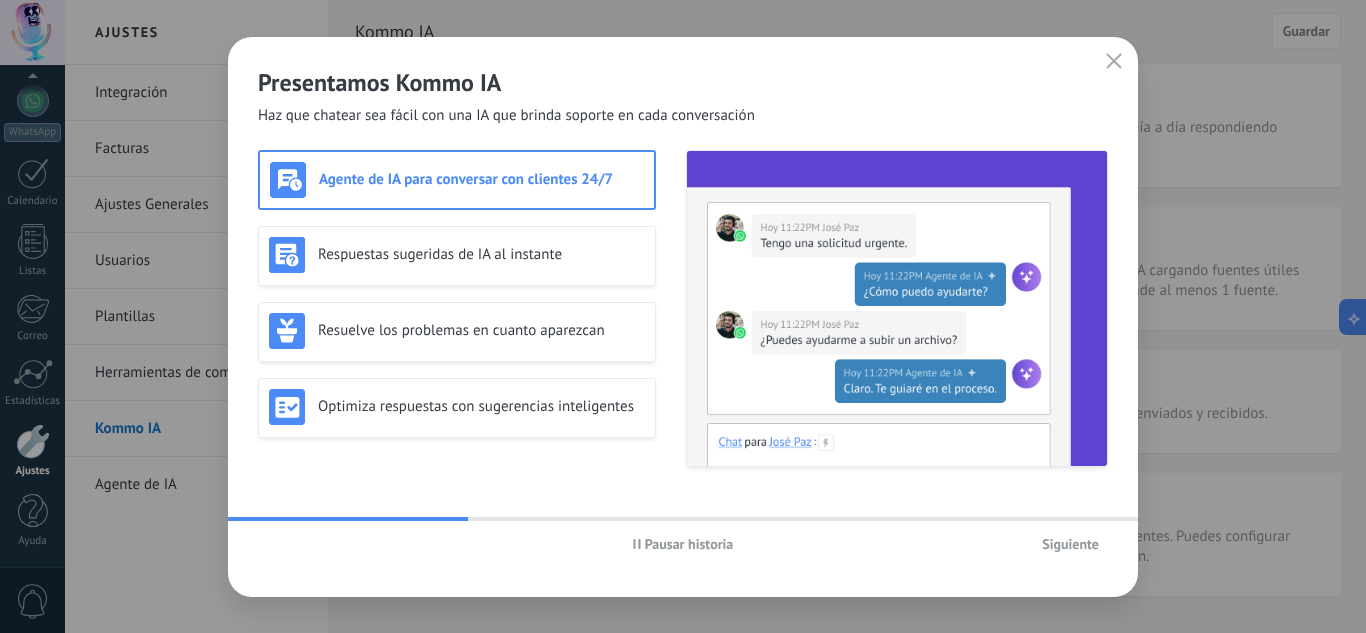 click 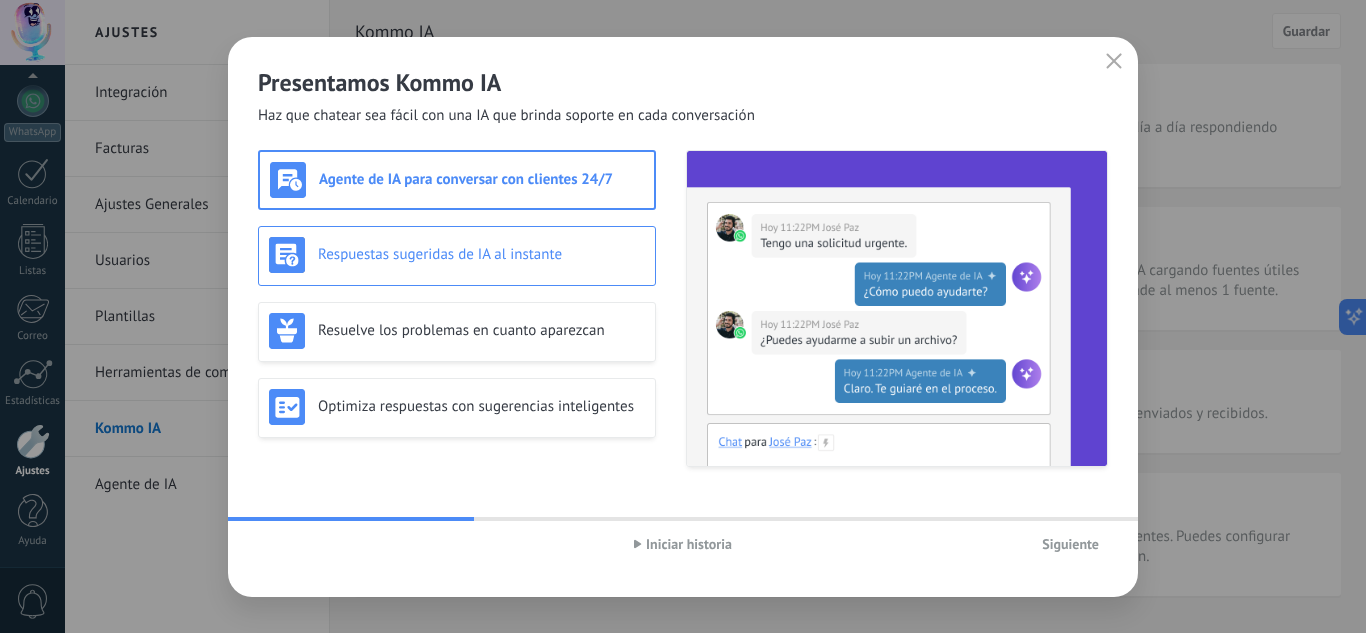 click on "Respuestas sugeridas de IA al instante" at bounding box center [481, 254] 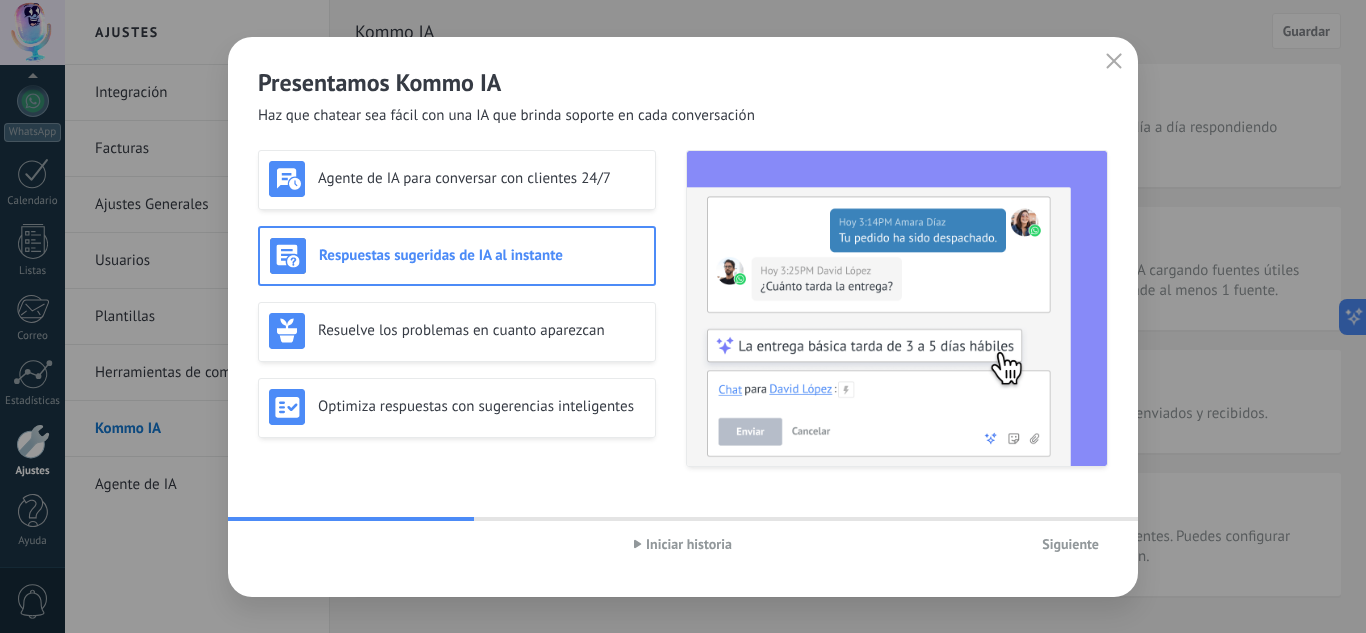click on "Siguiente" at bounding box center (1070, 544) 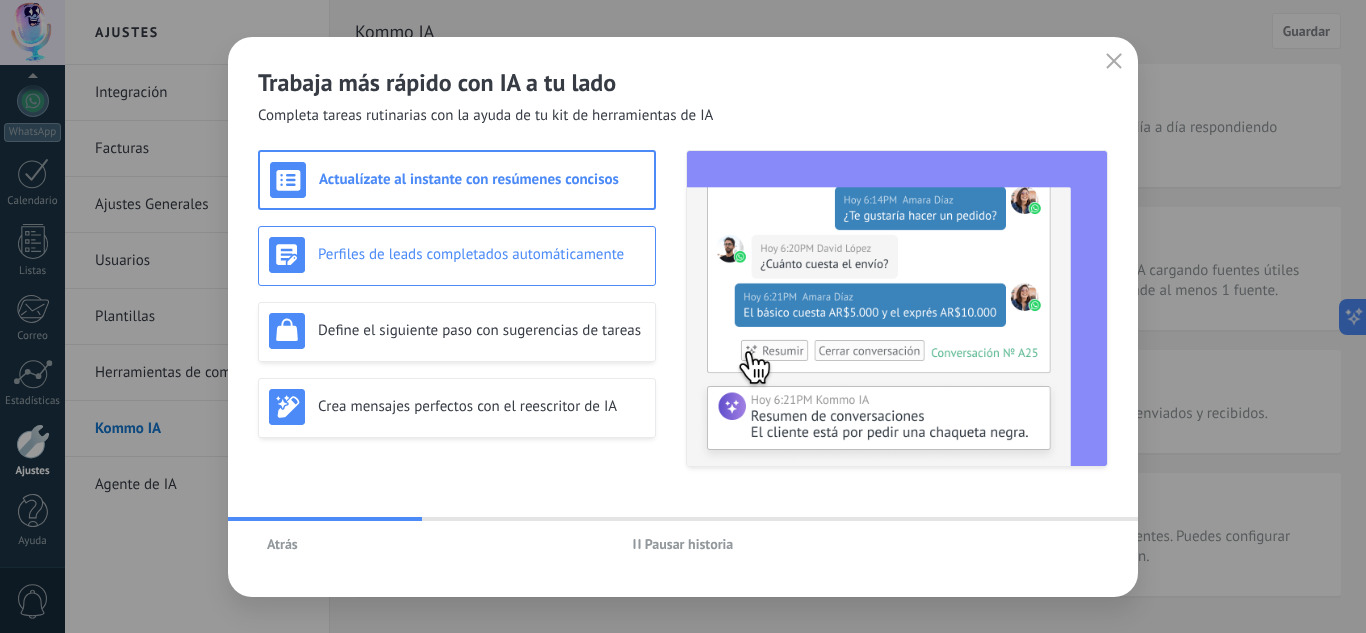 drag, startPoint x: 488, startPoint y: 265, endPoint x: 525, endPoint y: 269, distance: 37.215588 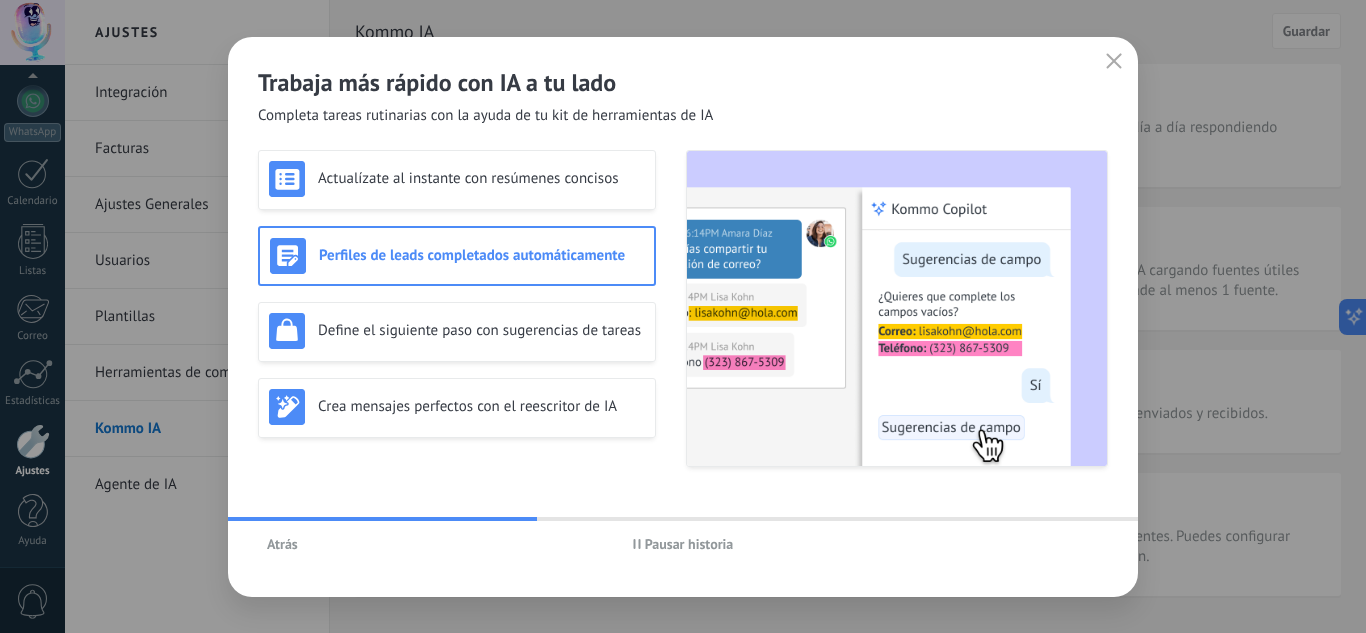 click on "Perfiles de leads completados automáticamente" at bounding box center [457, 256] 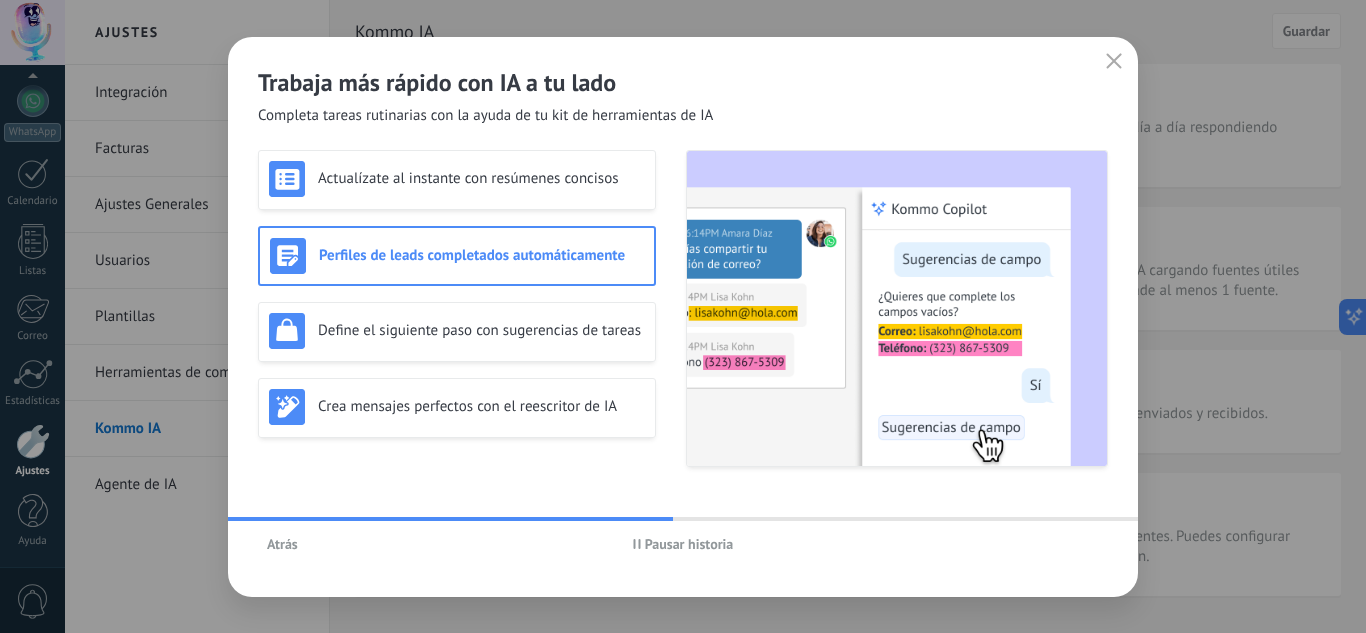 click on "Atrás" at bounding box center (282, 544) 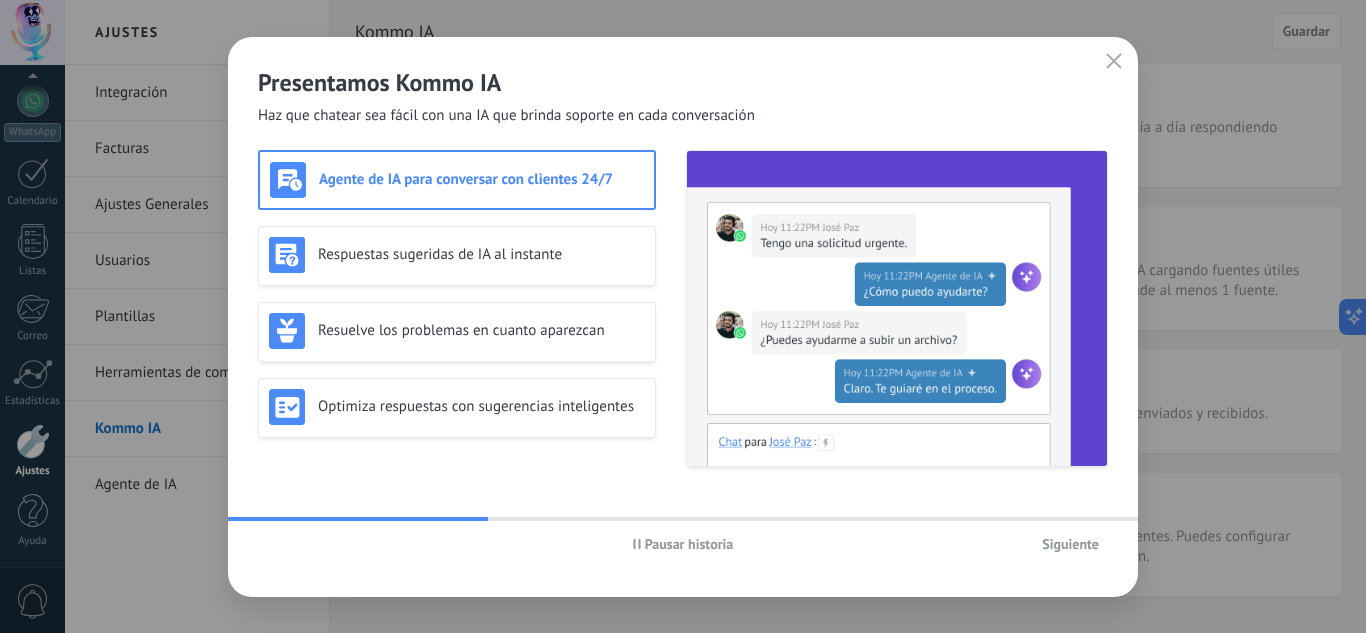 click on "Siguiente" at bounding box center [1070, 544] 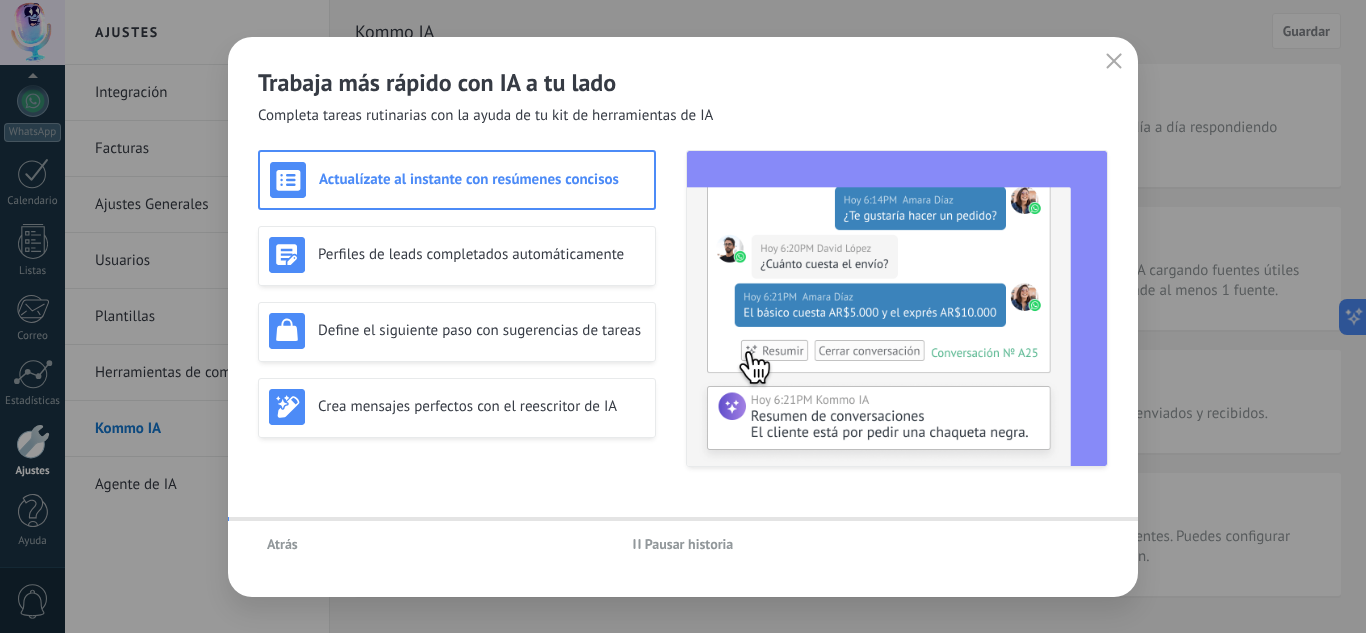 click on "Atrás Pausar historia" at bounding box center [683, 544] 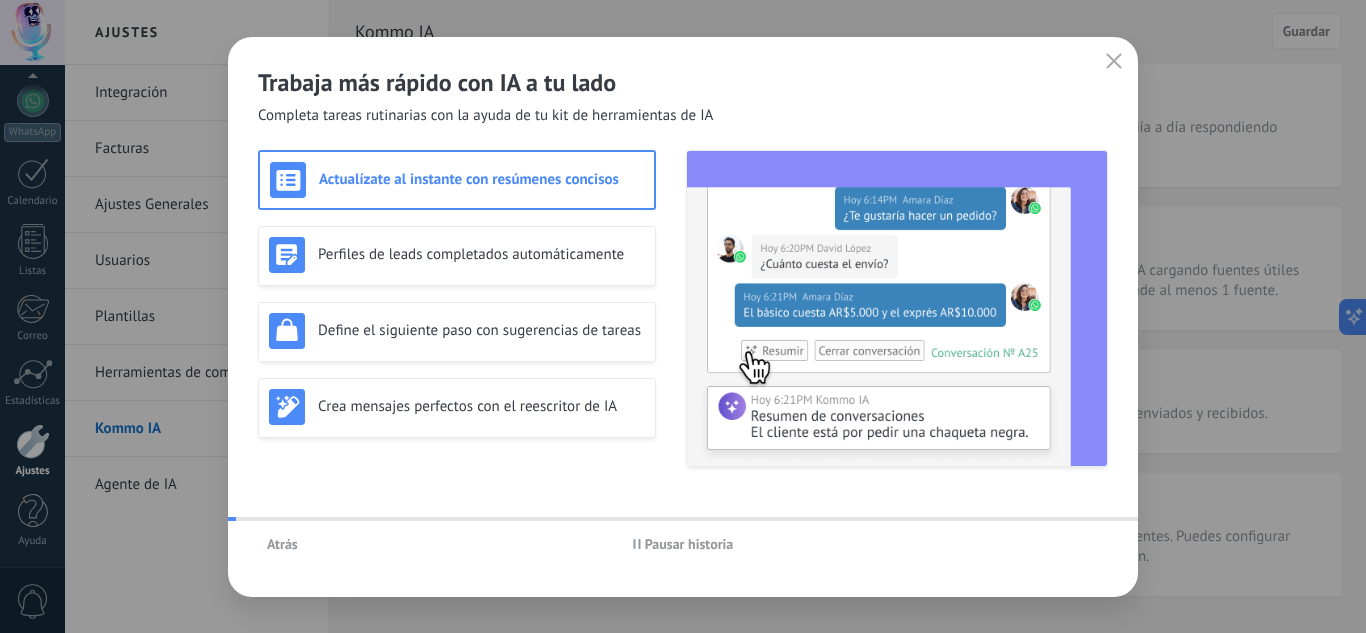 click on "Atrás Pausar historia" at bounding box center [683, 544] 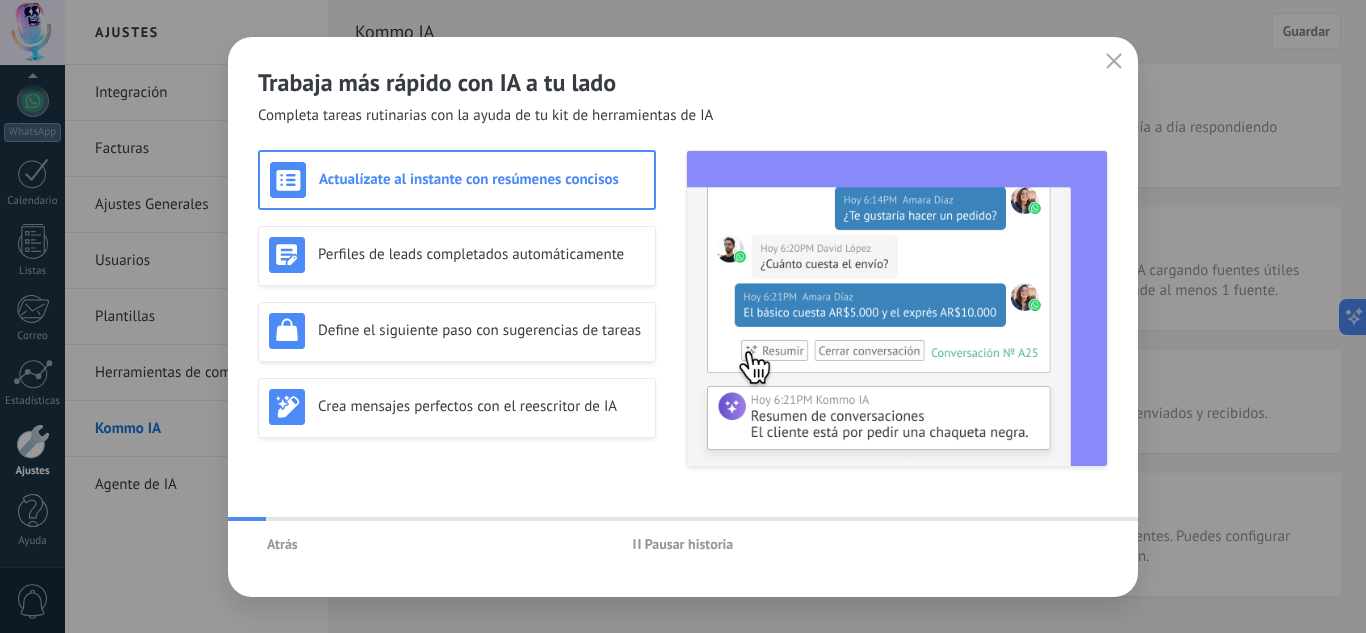 click on "Atrás" at bounding box center (282, 544) 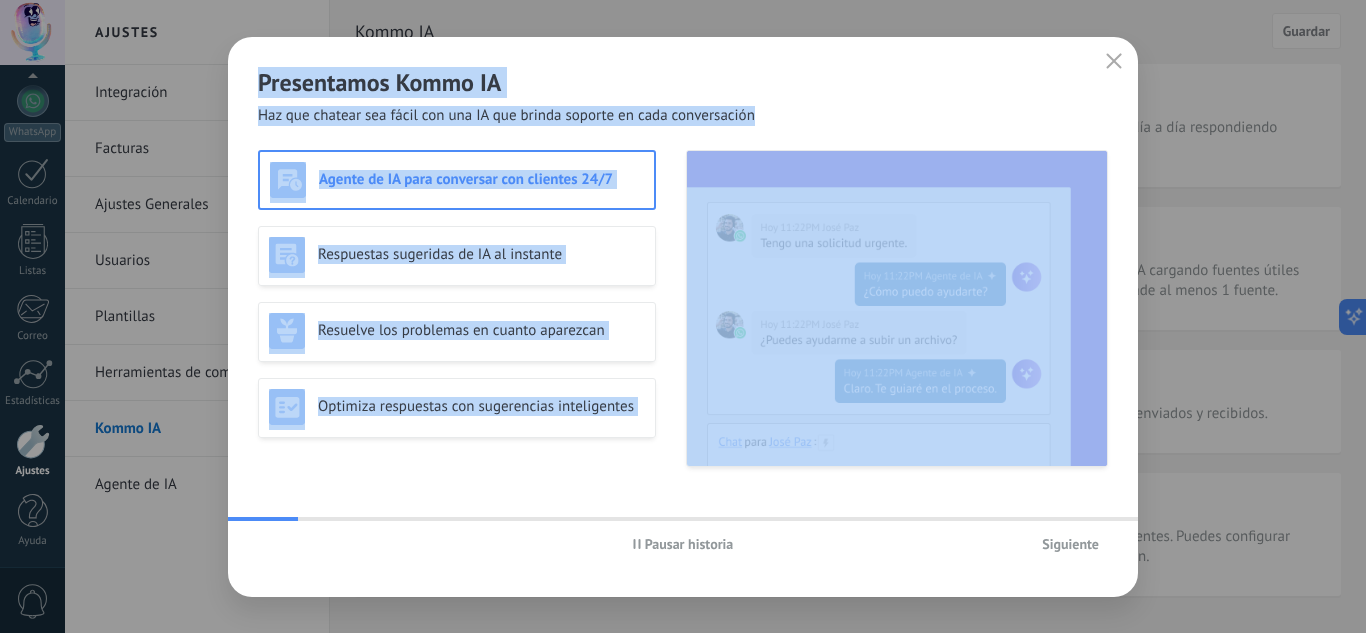 click on "Presentamos Kommo IA Haz que chatear sea fácil con una IA que brinda soporte en cada conversación Agente de IA para conversar con clientes 24/7 Respuestas sugeridas de IA al instante Resuelve los problemas en cuanto aparezcan Optimiza respuestas con sugerencias inteligentes Pausar historia Siguiente" at bounding box center (683, 317) 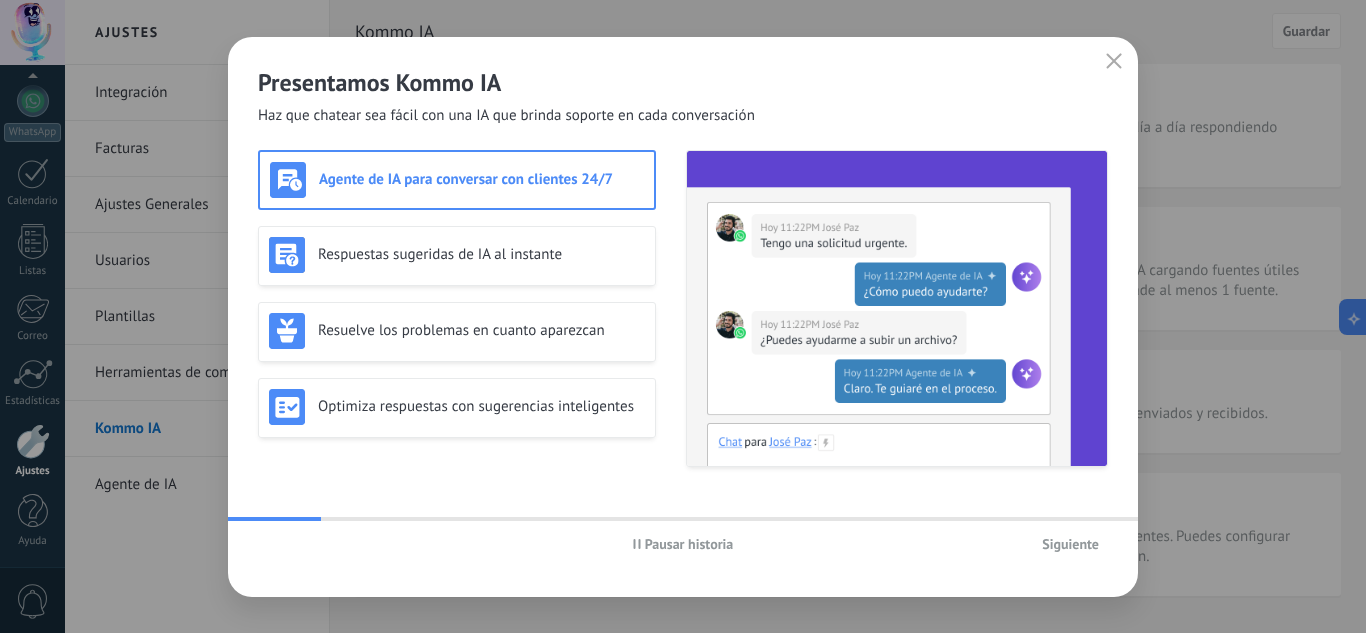 click 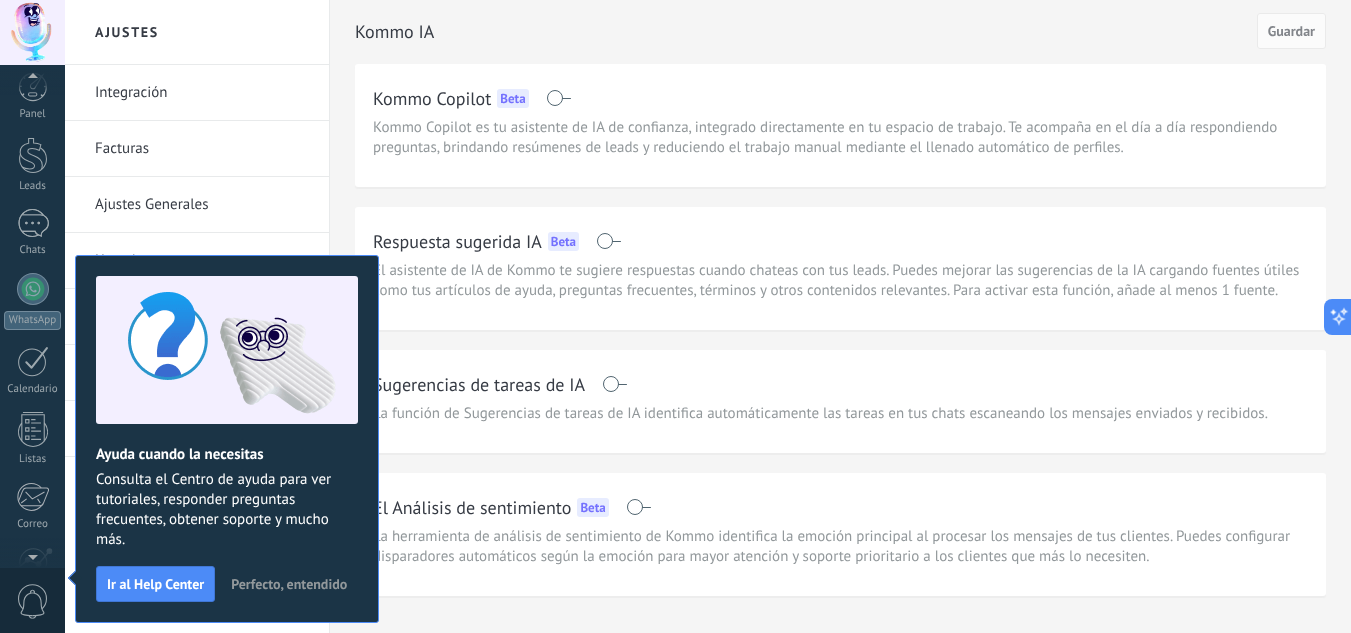 scroll, scrollTop: 199, scrollLeft: 0, axis: vertical 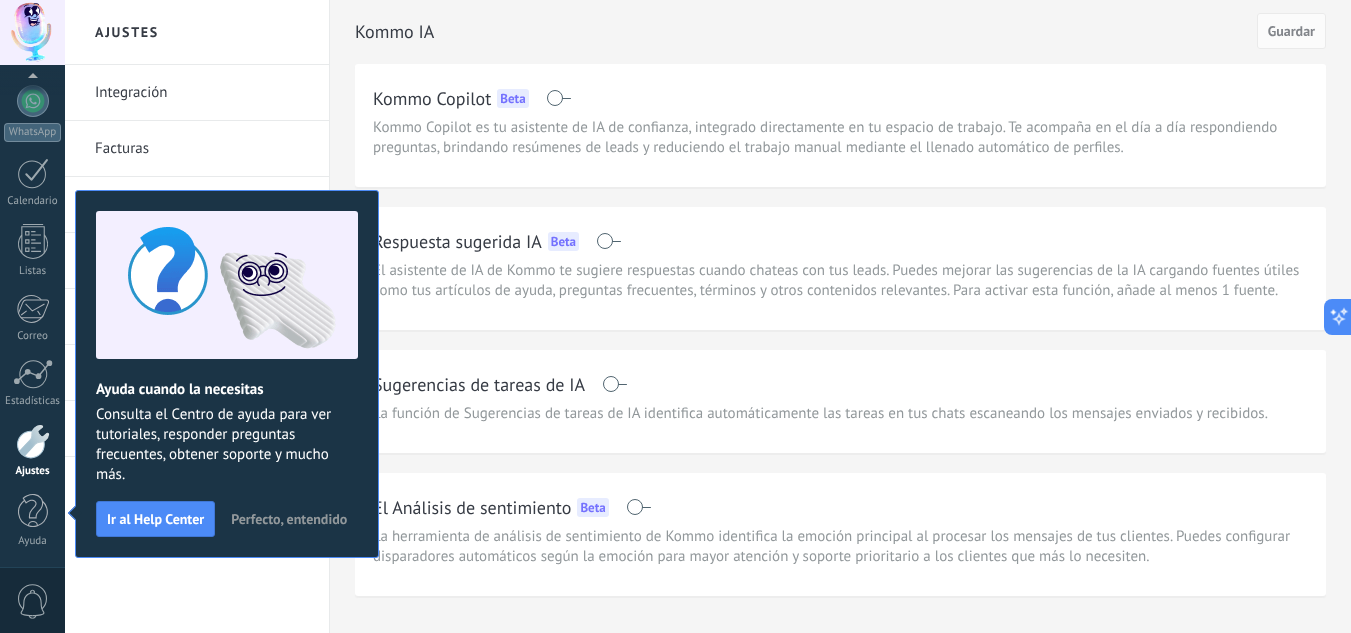 click on "Perfecto, entendido" at bounding box center [289, 519] 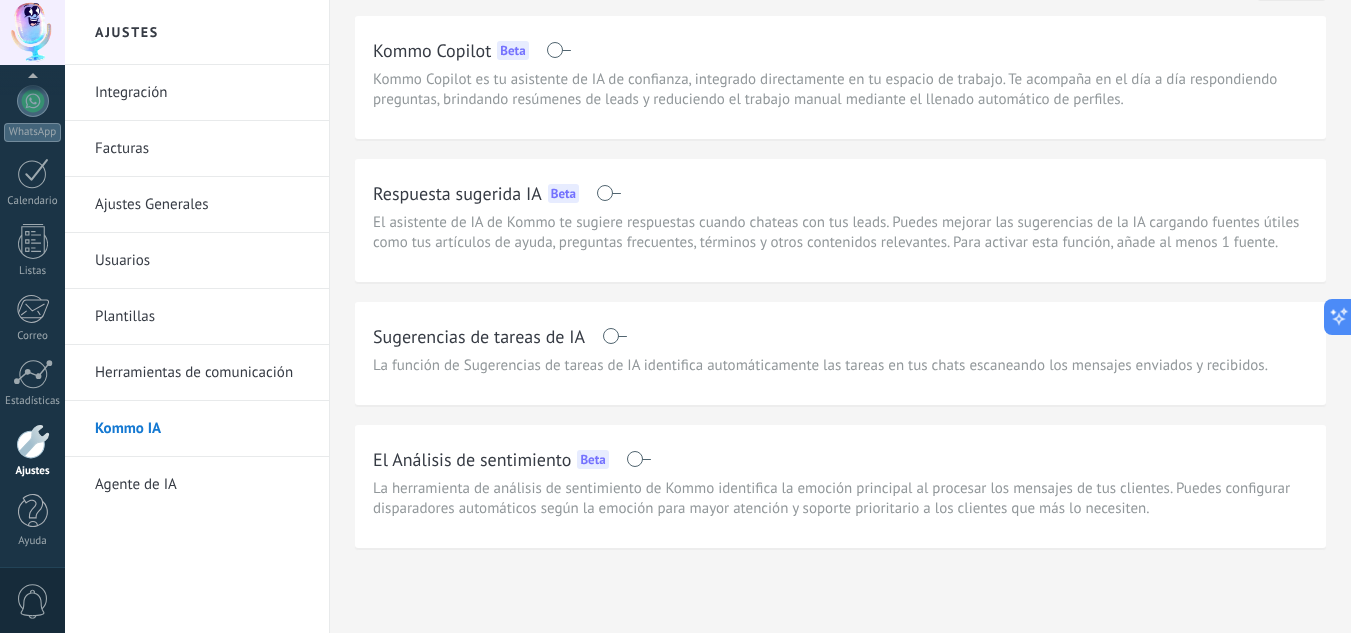 scroll, scrollTop: 0, scrollLeft: 0, axis: both 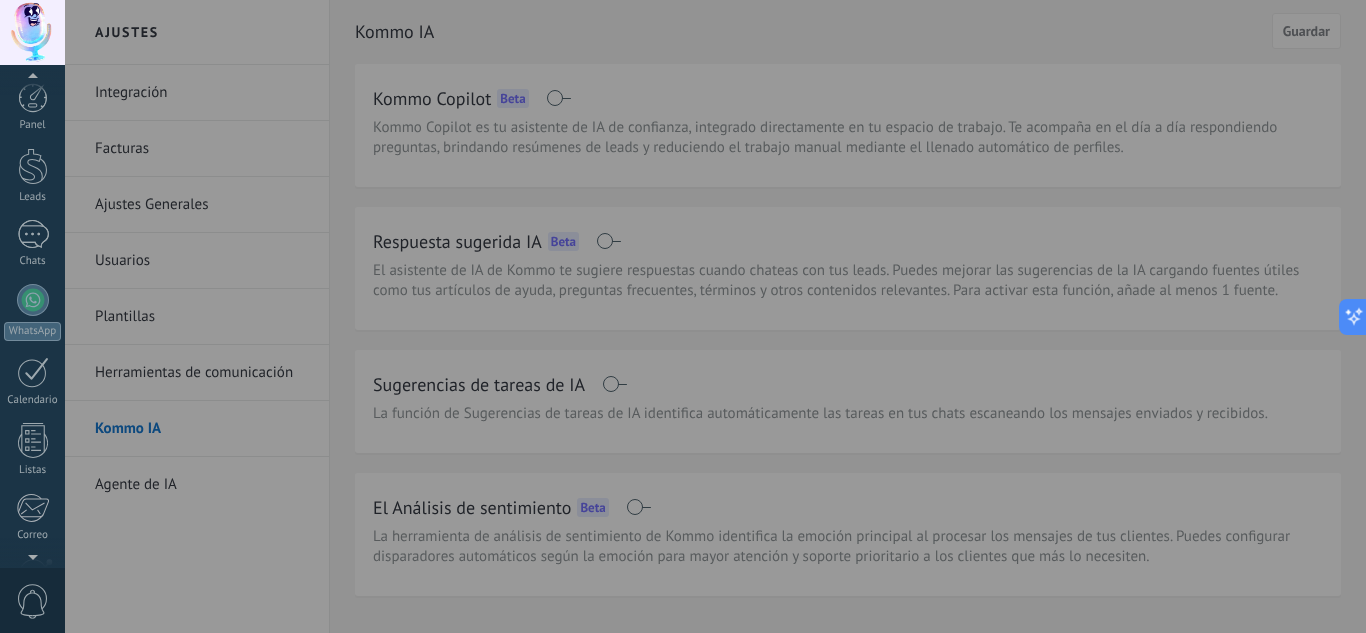 click at bounding box center (748, 316) 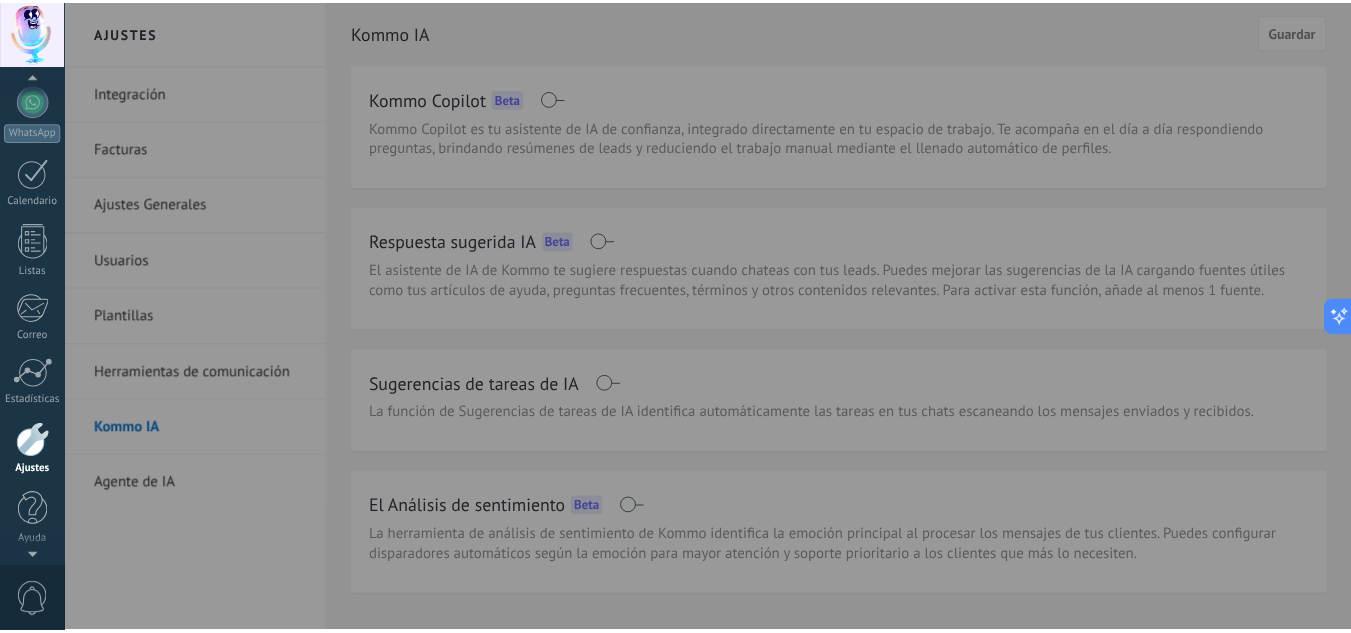 scroll, scrollTop: 0, scrollLeft: 0, axis: both 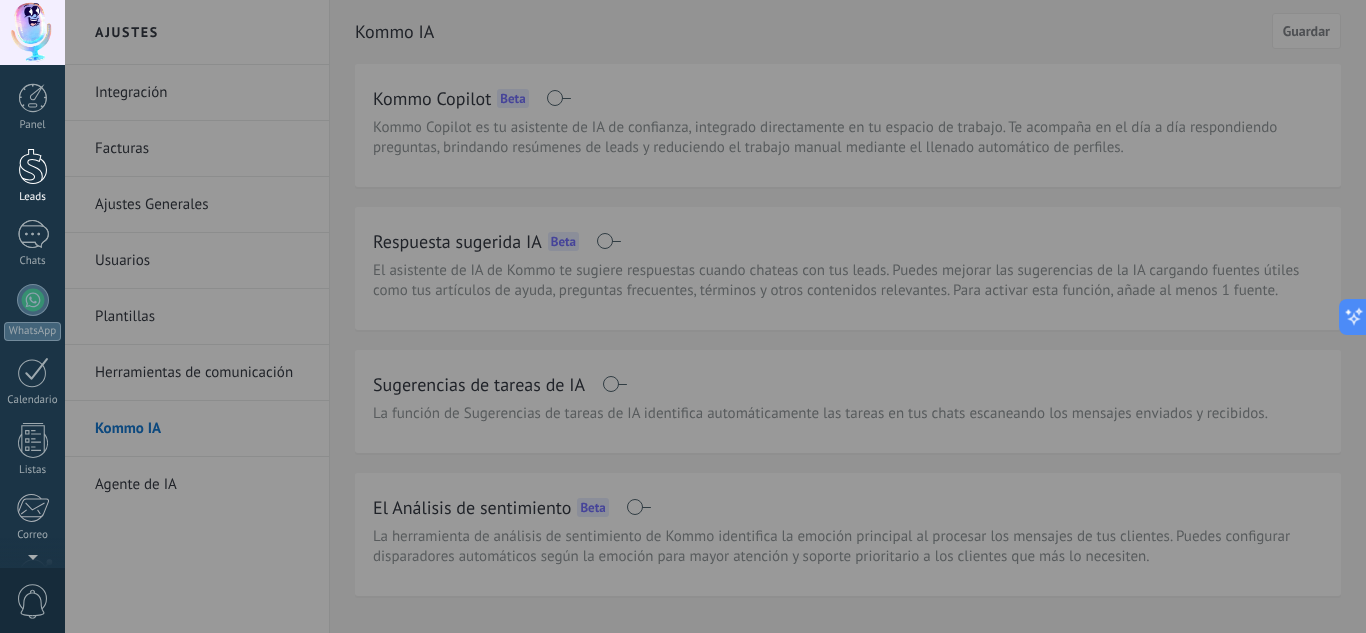 click at bounding box center [33, 166] 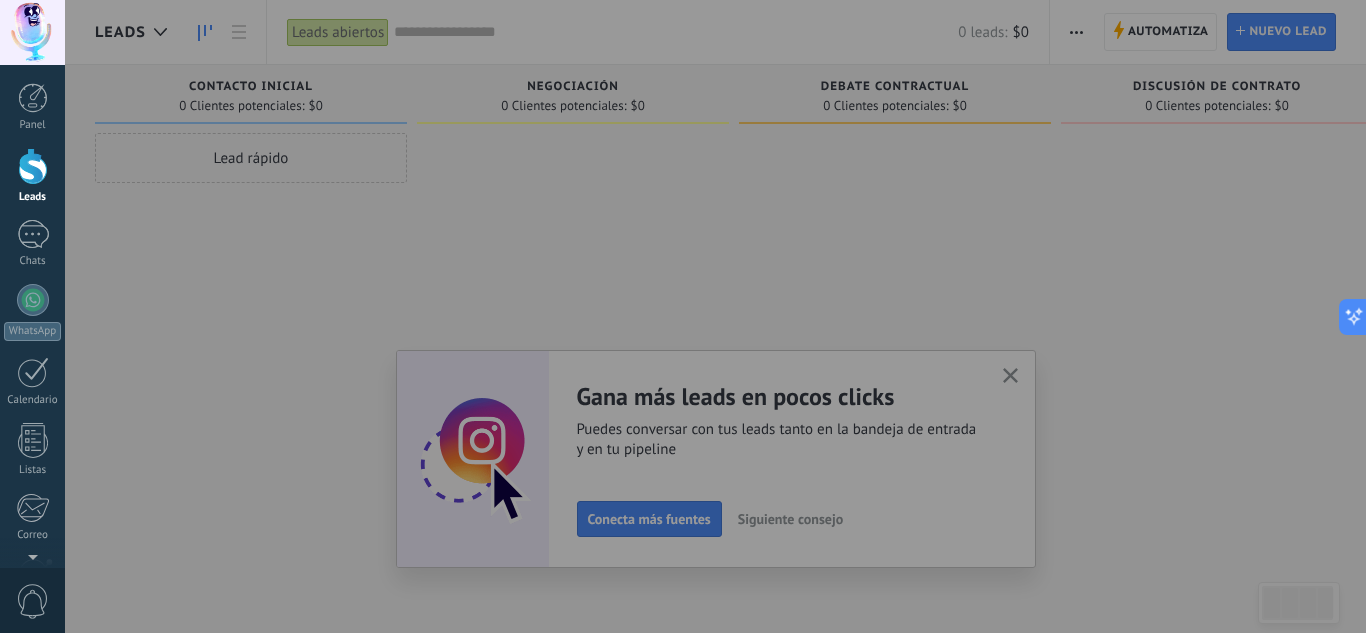 click at bounding box center [748, 316] 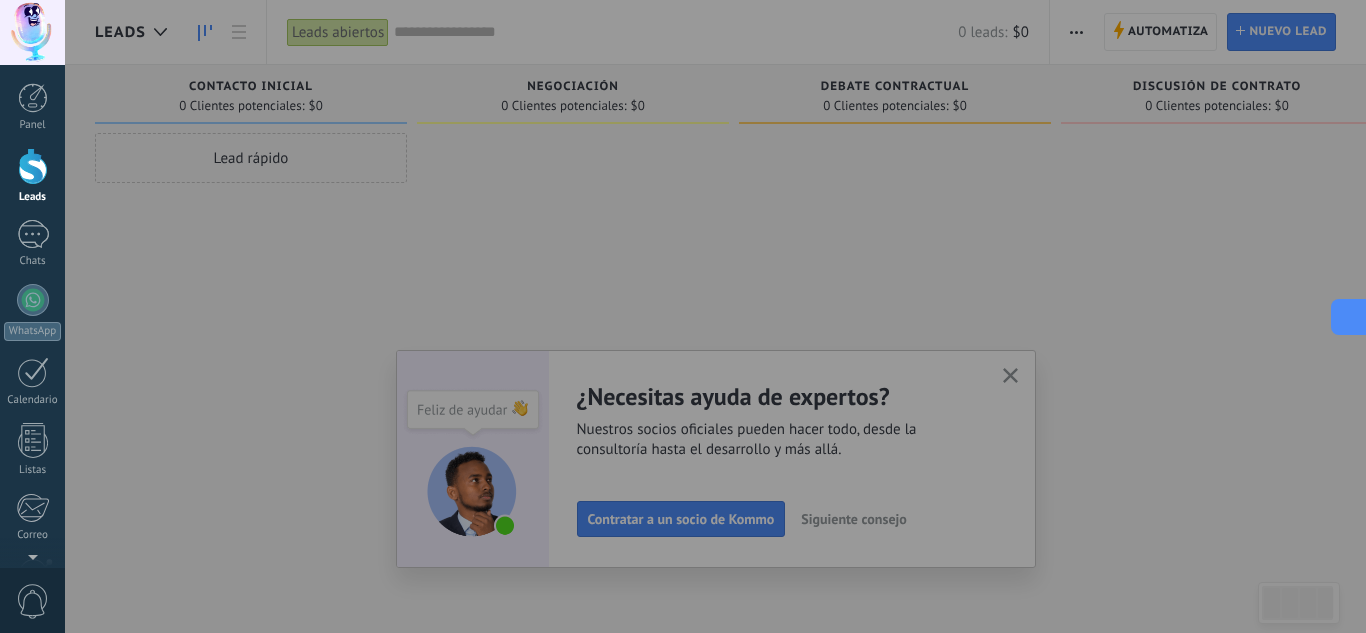 click 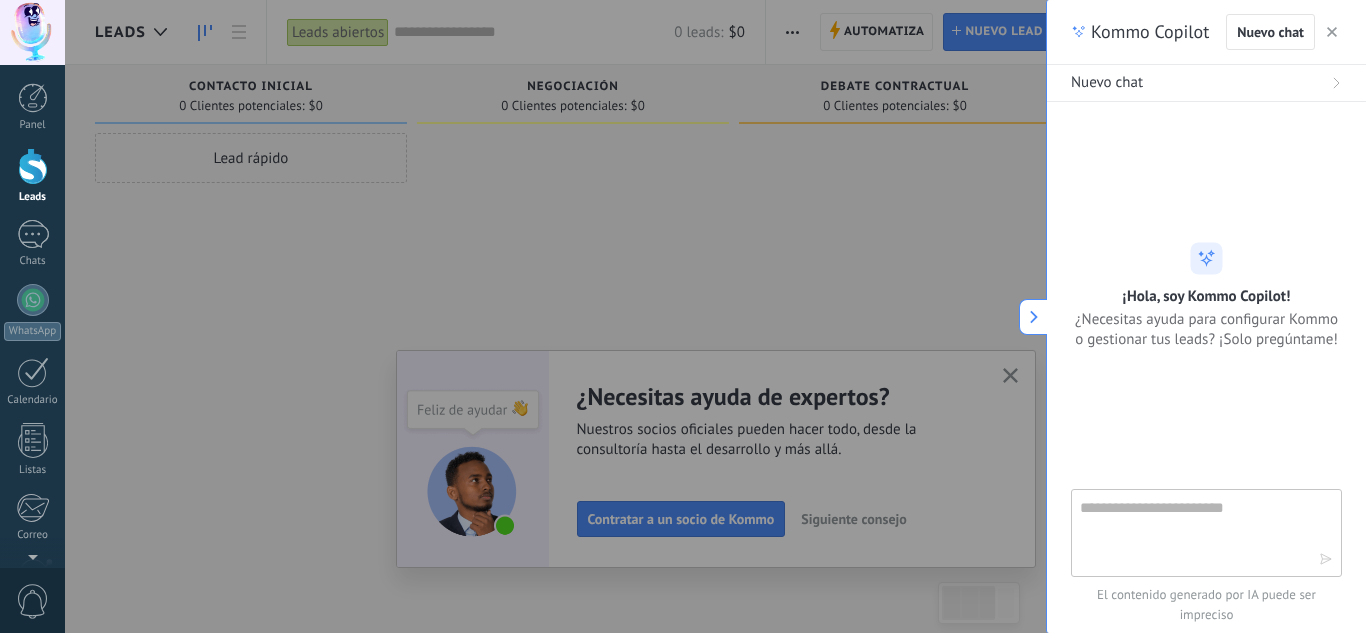click at bounding box center (1332, 32) 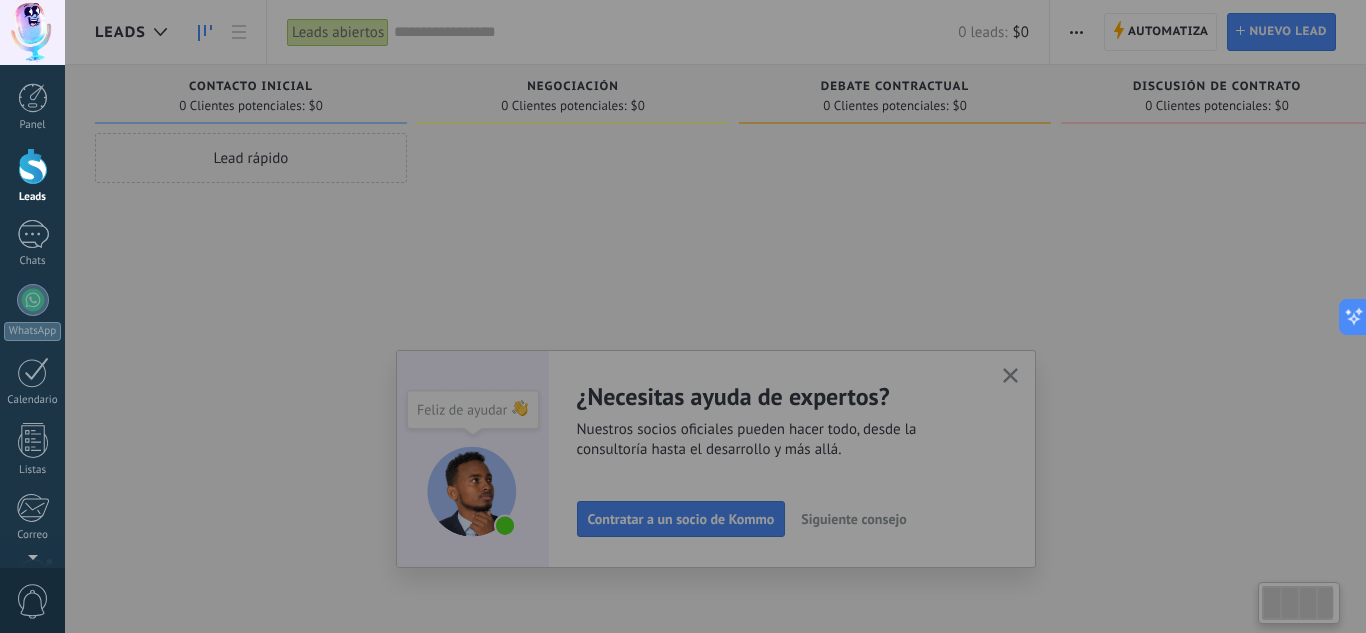 click at bounding box center [748, 316] 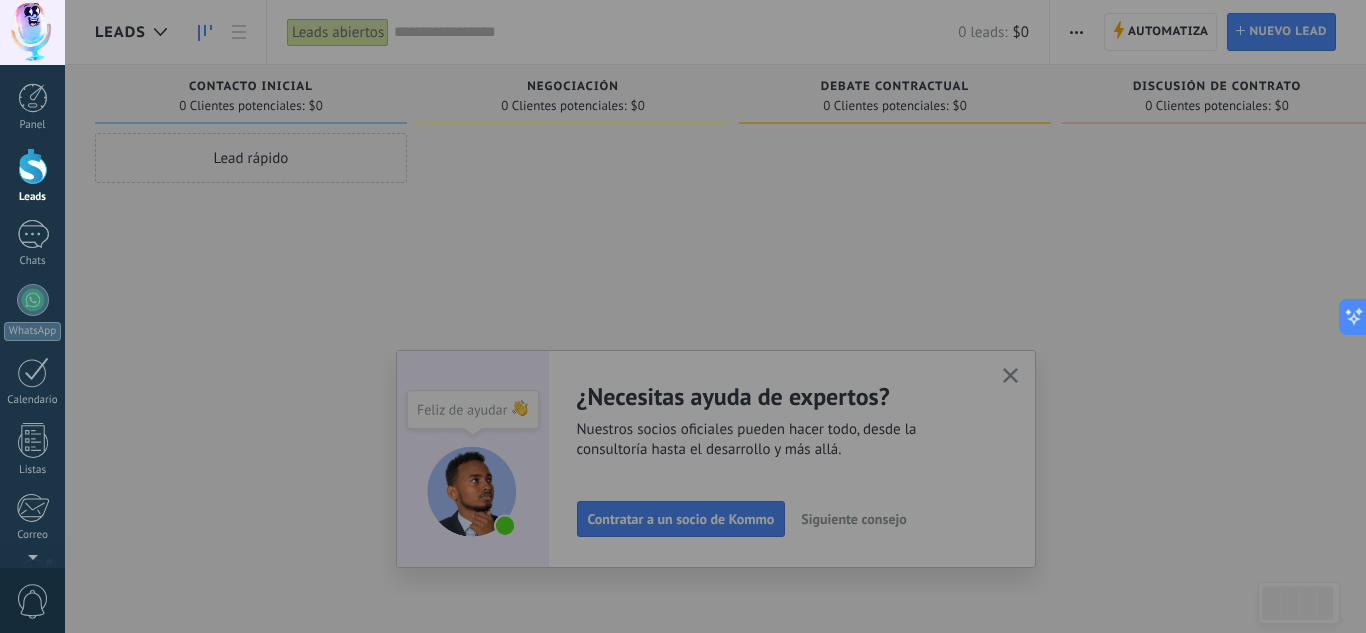 click at bounding box center [748, 316] 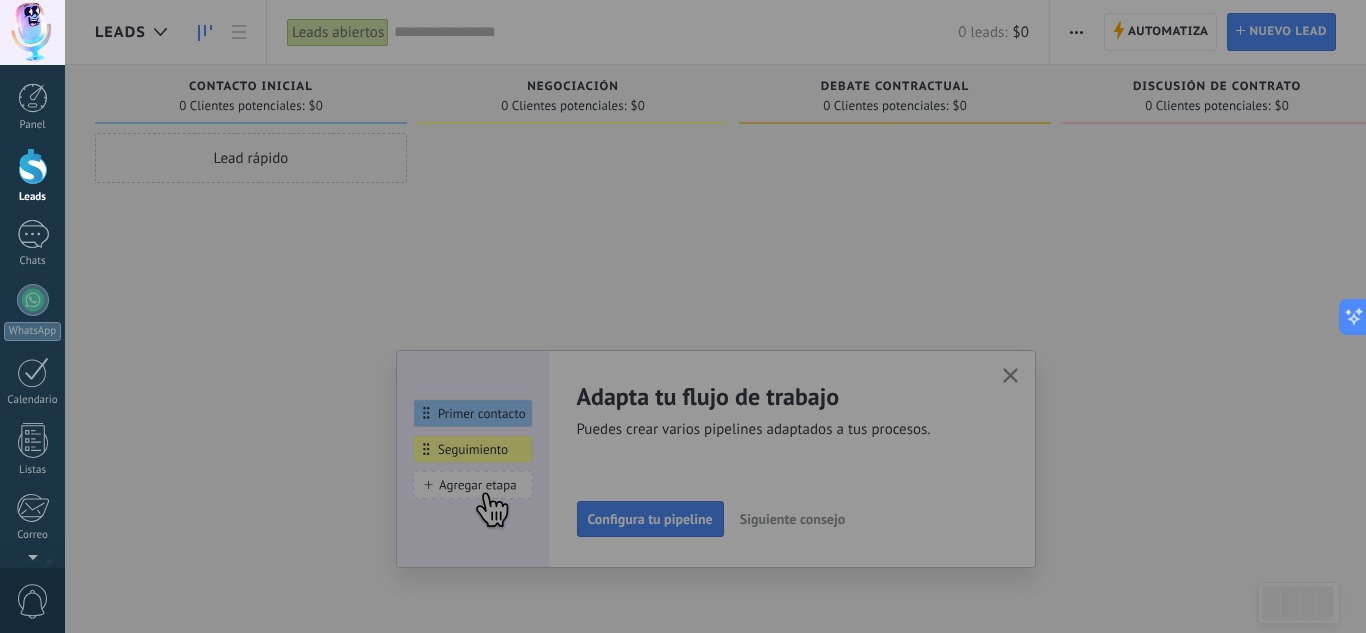 click at bounding box center [748, 316] 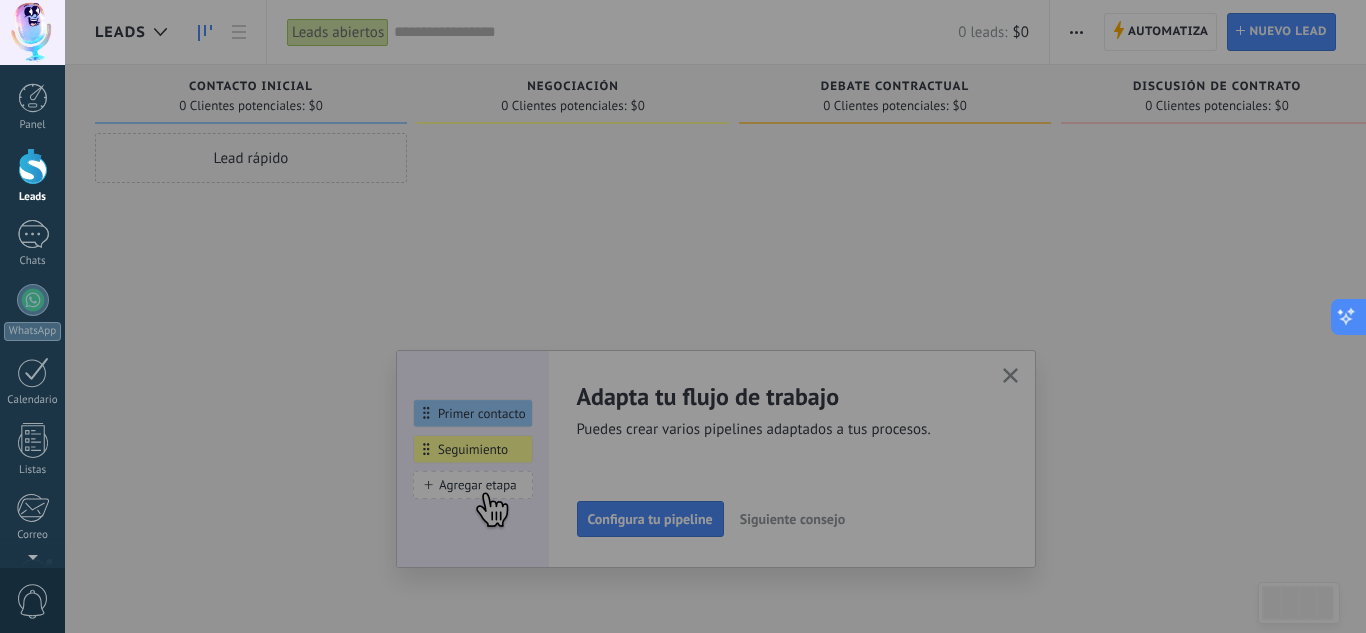 click at bounding box center [1349, 317] 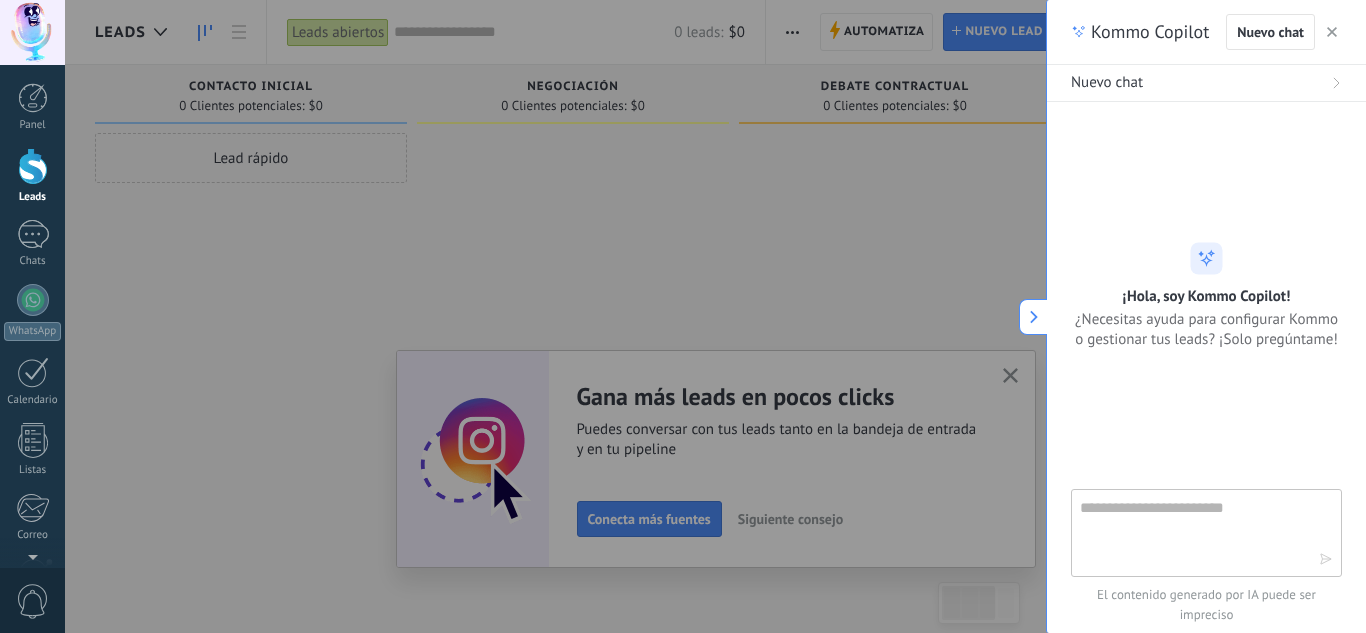 click on "Nuevo chat" at bounding box center (1206, 83) 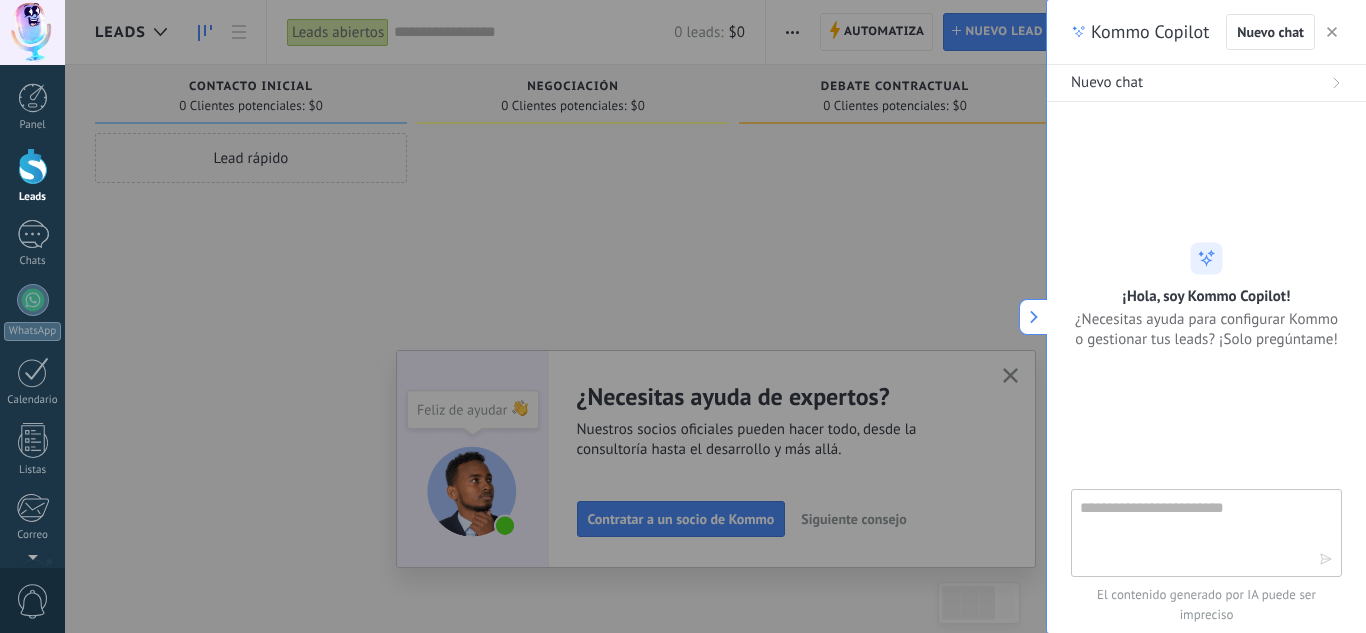 click at bounding box center (1332, 32) 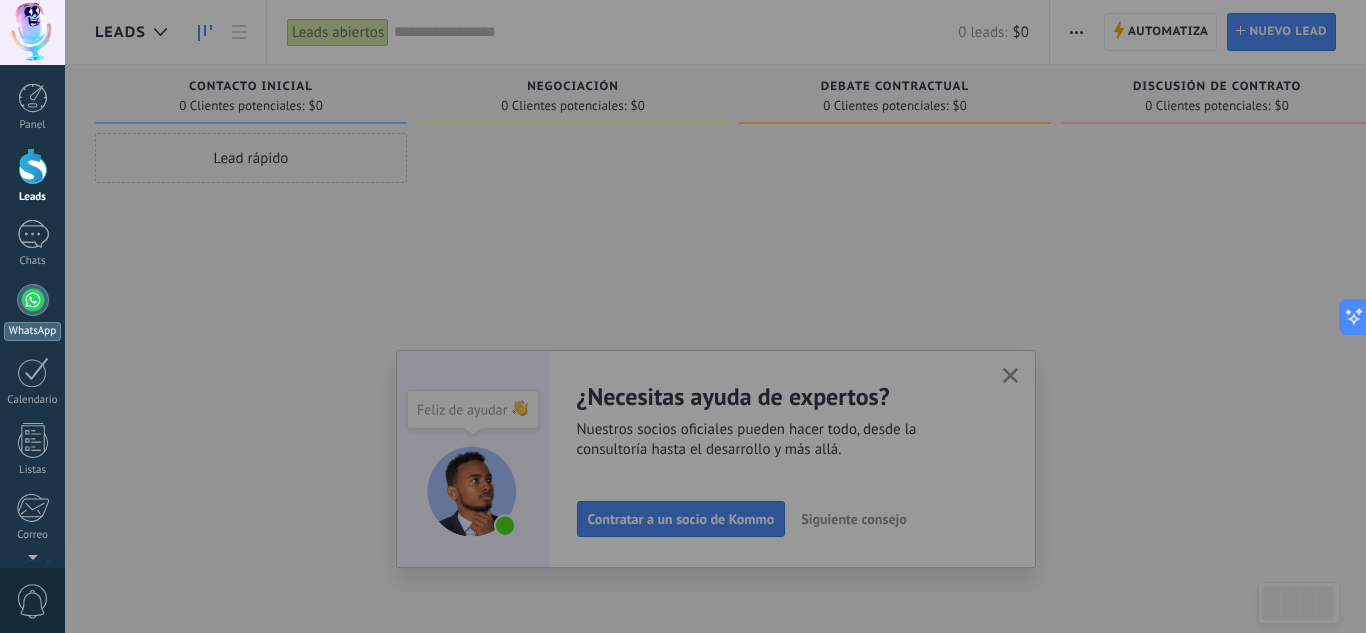 click at bounding box center (33, 300) 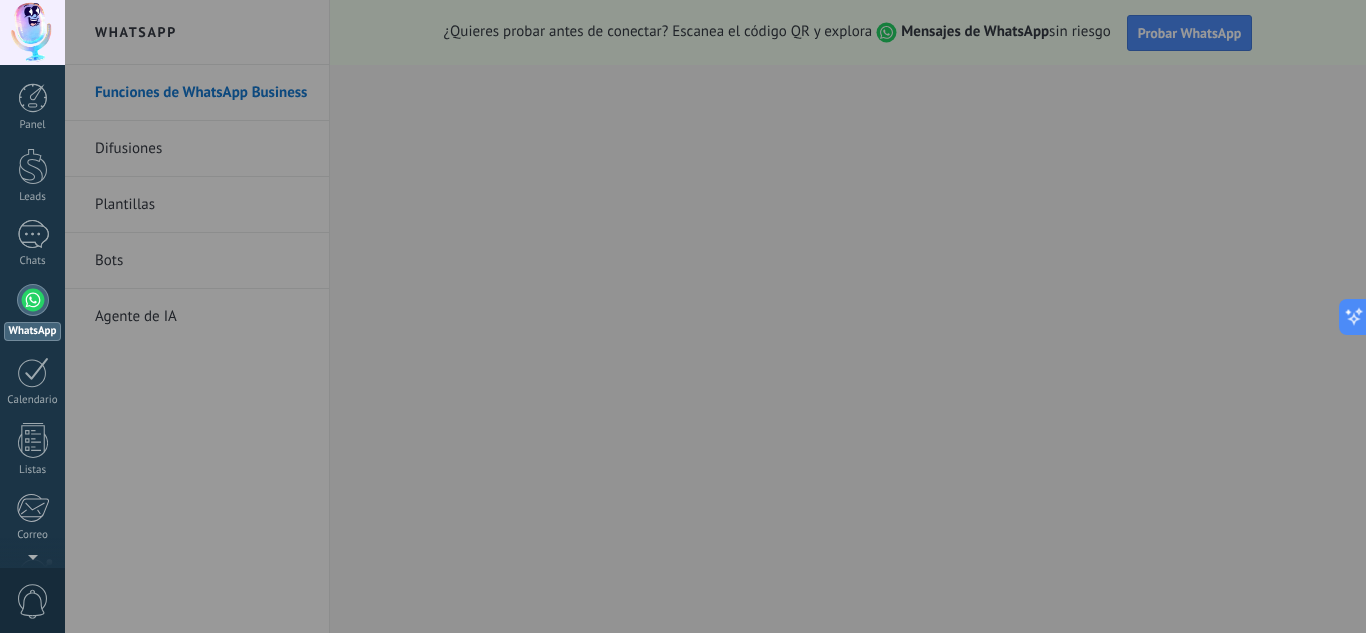 drag, startPoint x: 676, startPoint y: 472, endPoint x: 952, endPoint y: 268, distance: 343.2084 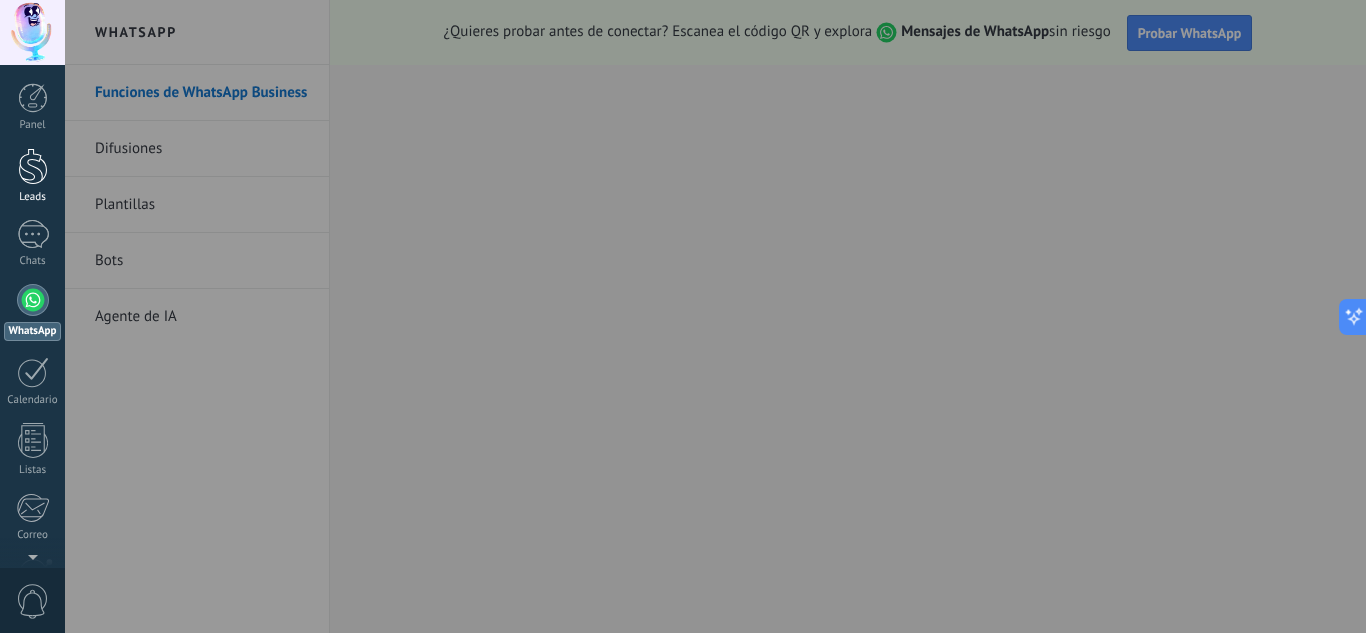 click at bounding box center [33, 166] 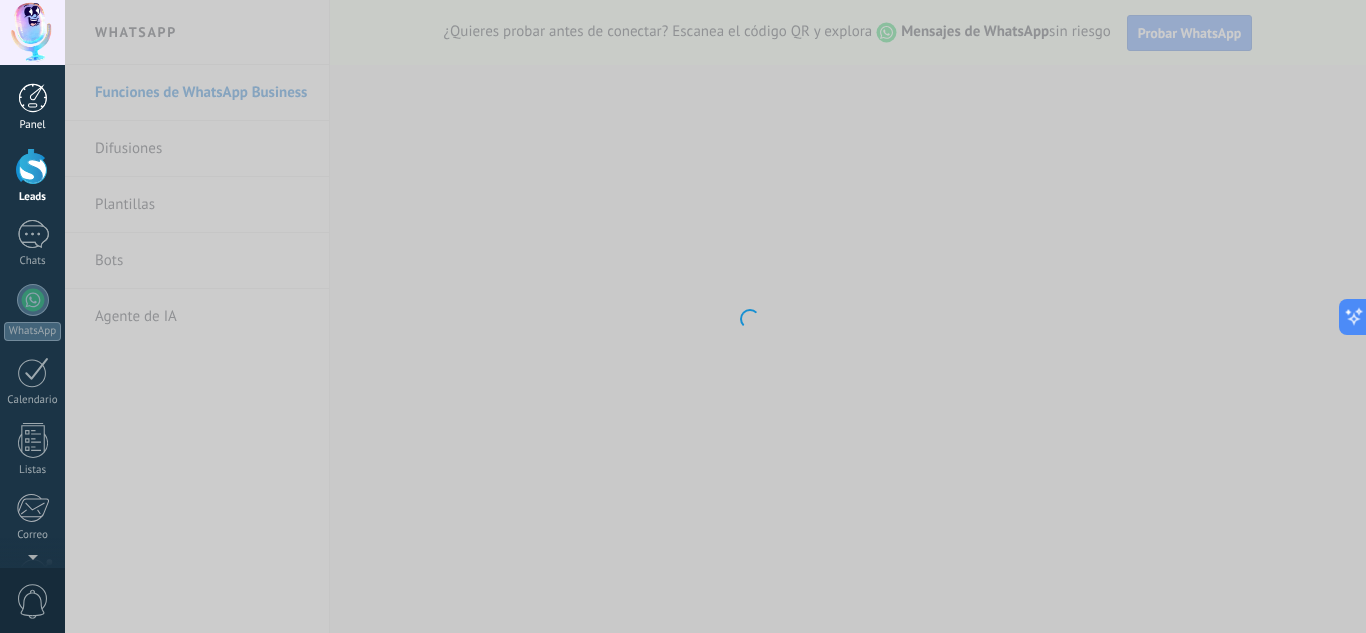 click at bounding box center (33, 98) 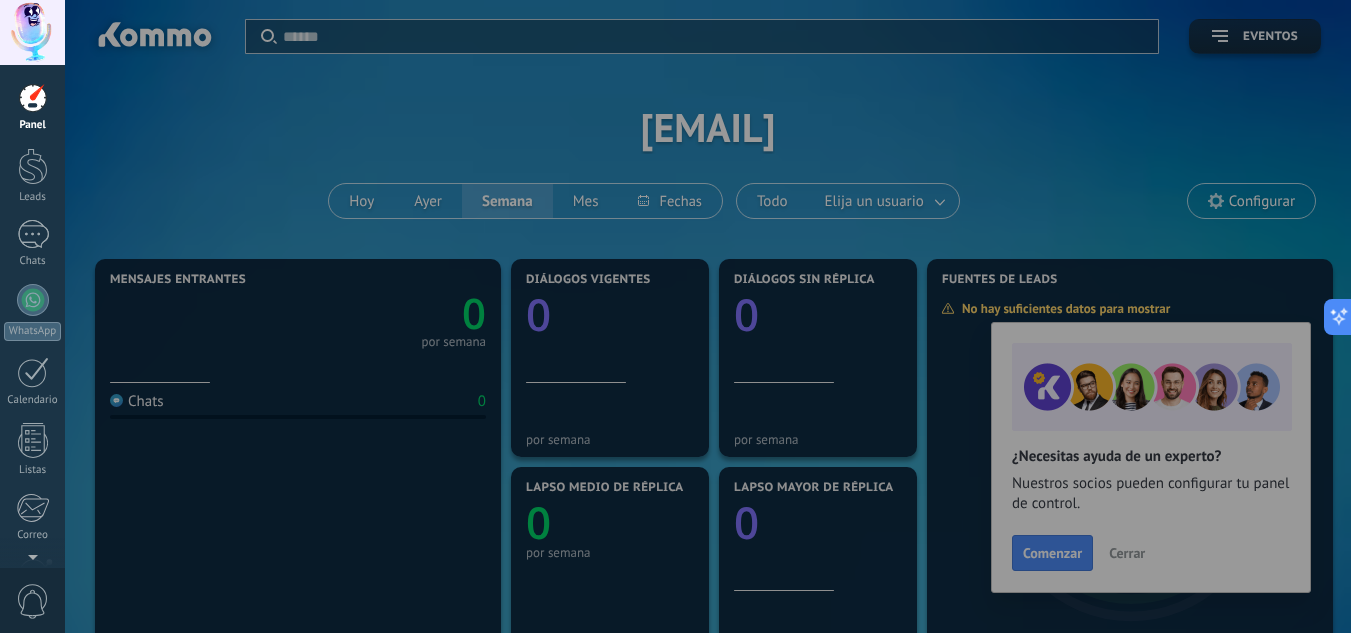 scroll, scrollTop: 700, scrollLeft: 0, axis: vertical 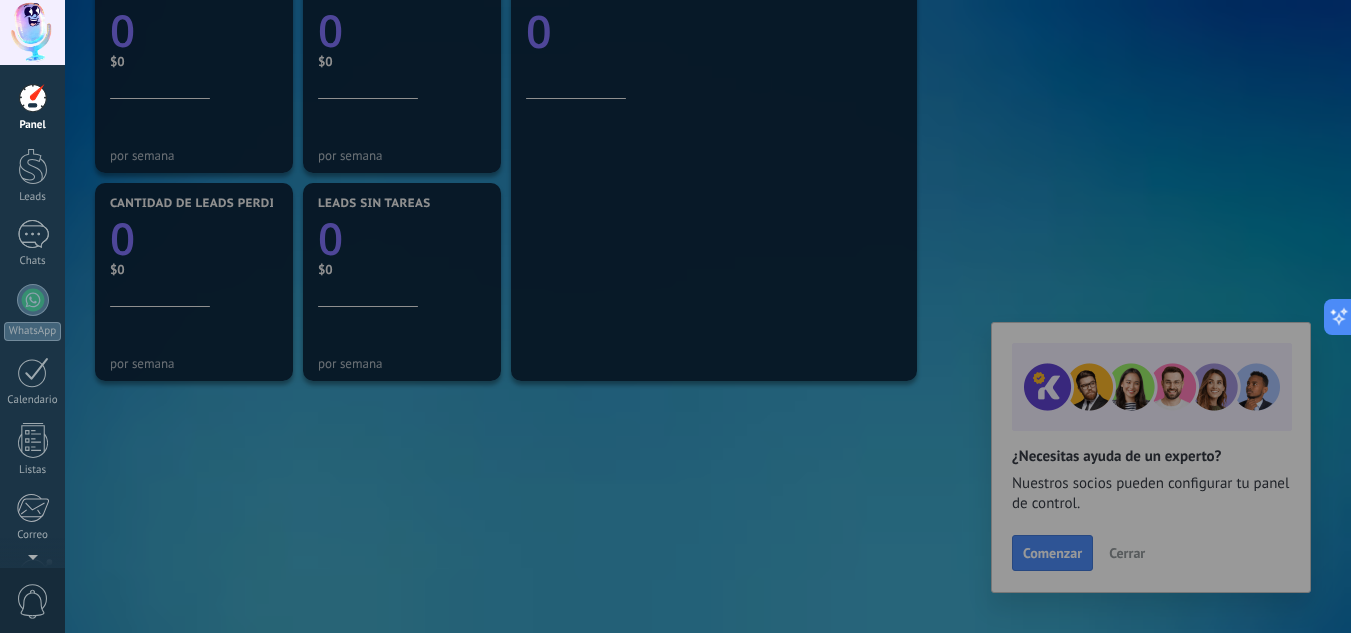 click at bounding box center (740, 316) 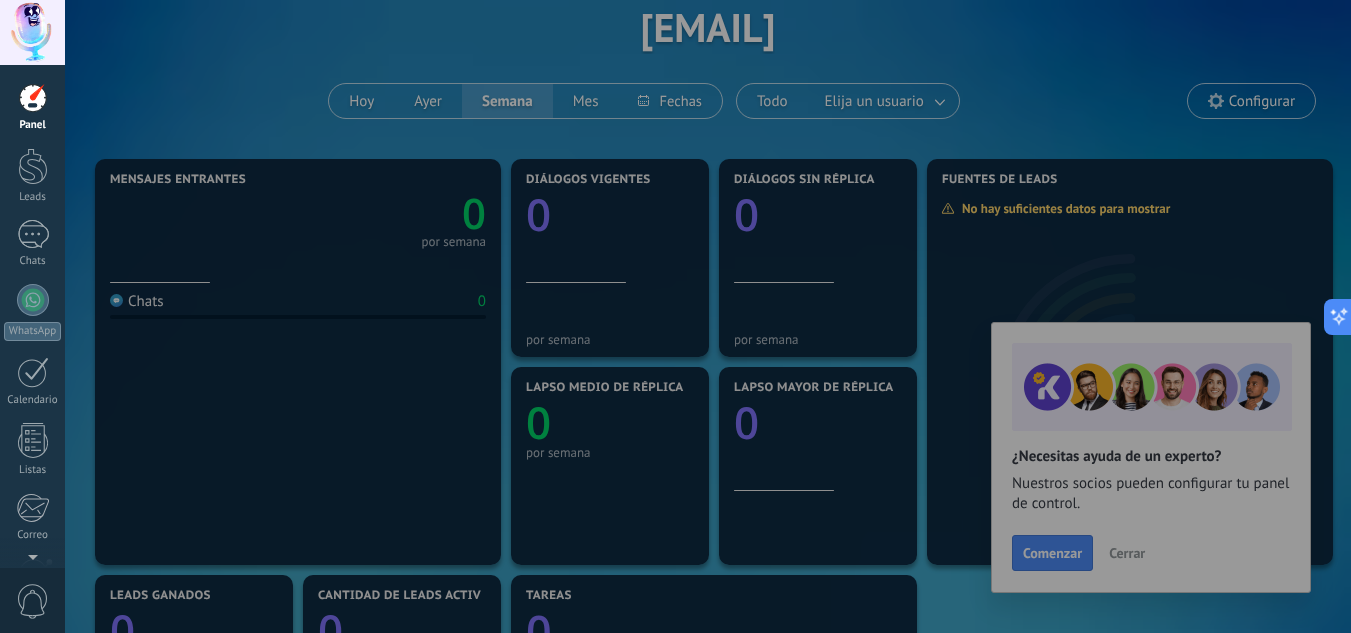 scroll, scrollTop: 0, scrollLeft: 0, axis: both 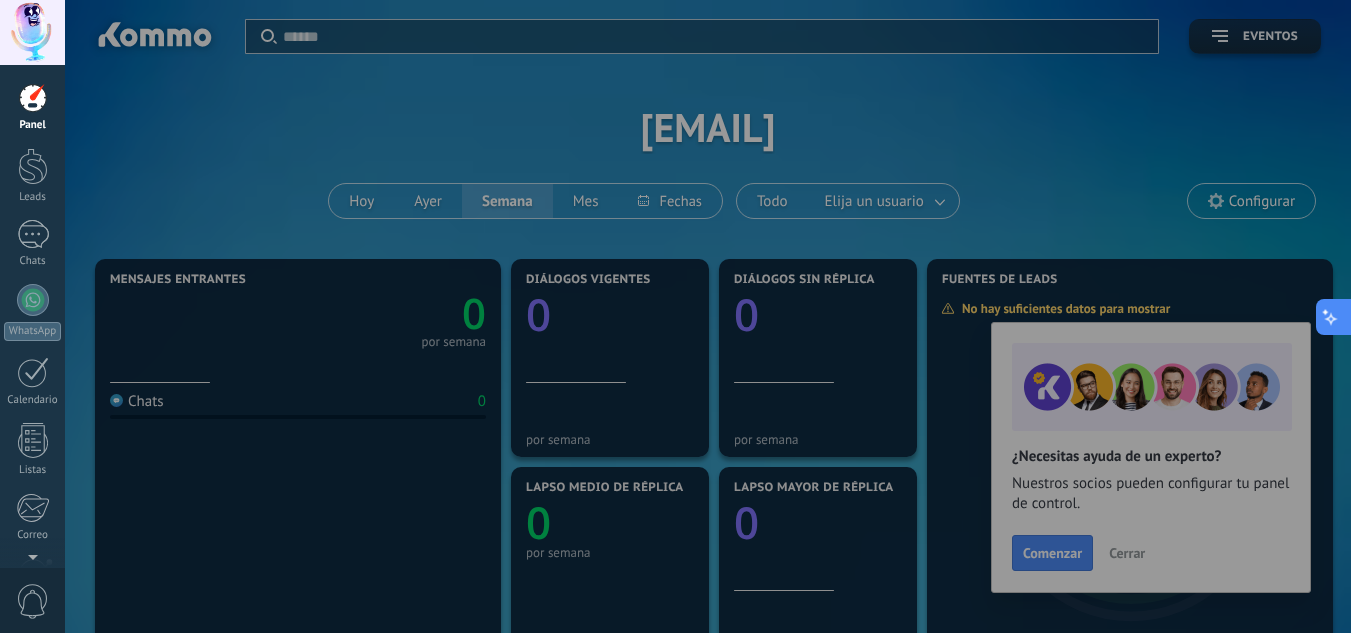click 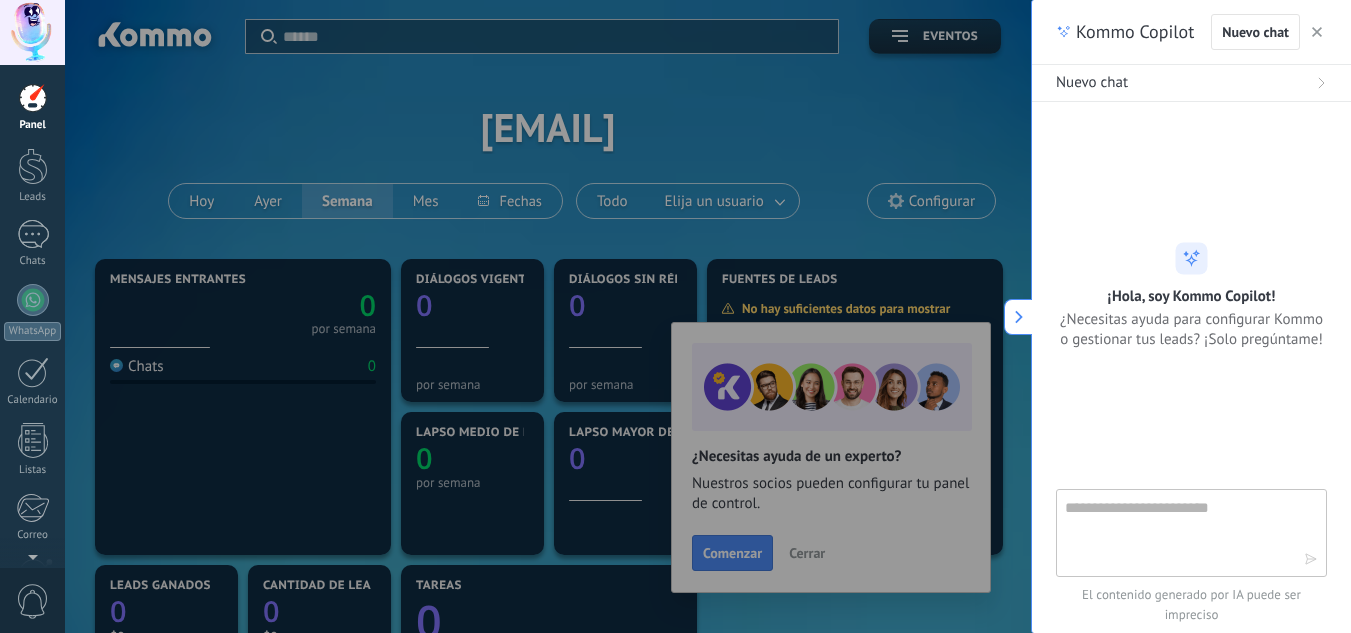 click at bounding box center [1317, 32] 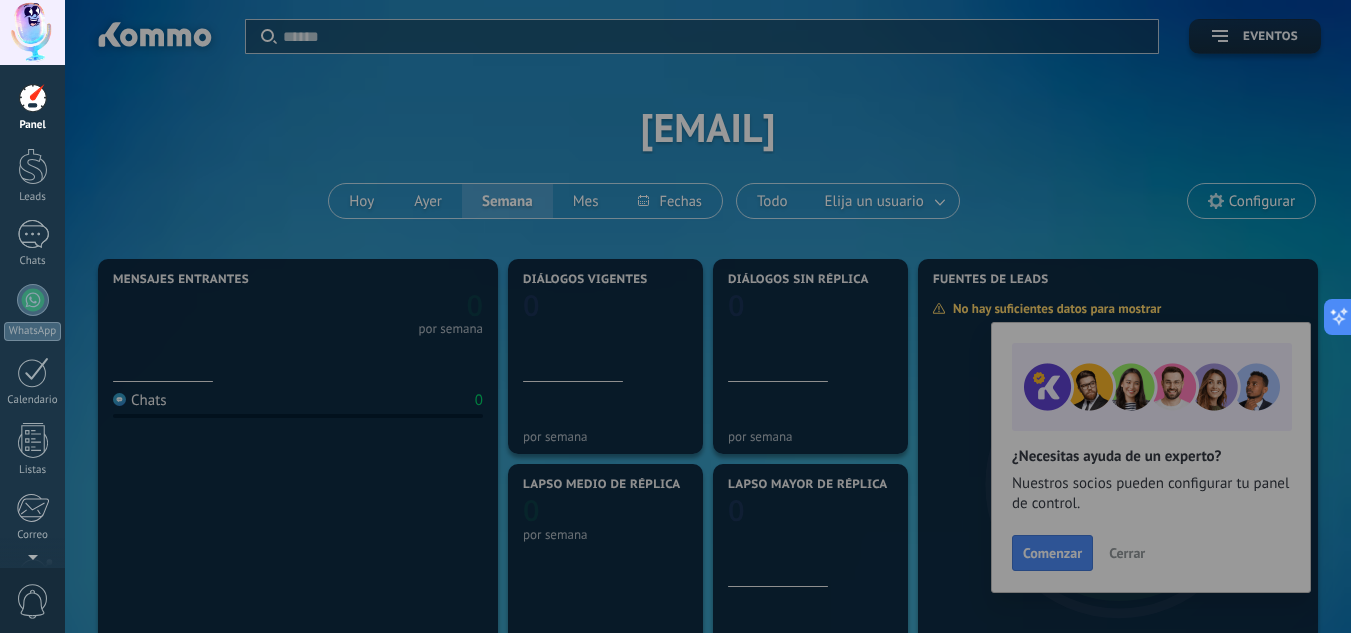 click at bounding box center [740, 316] 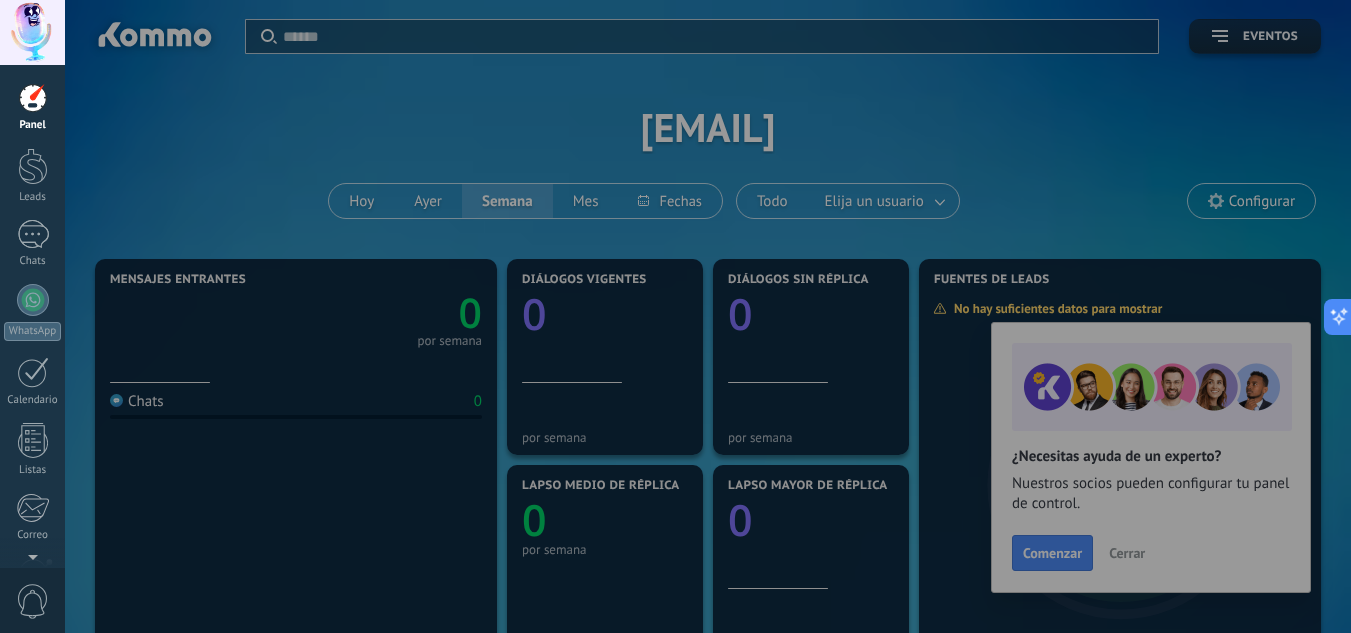click at bounding box center (740, 316) 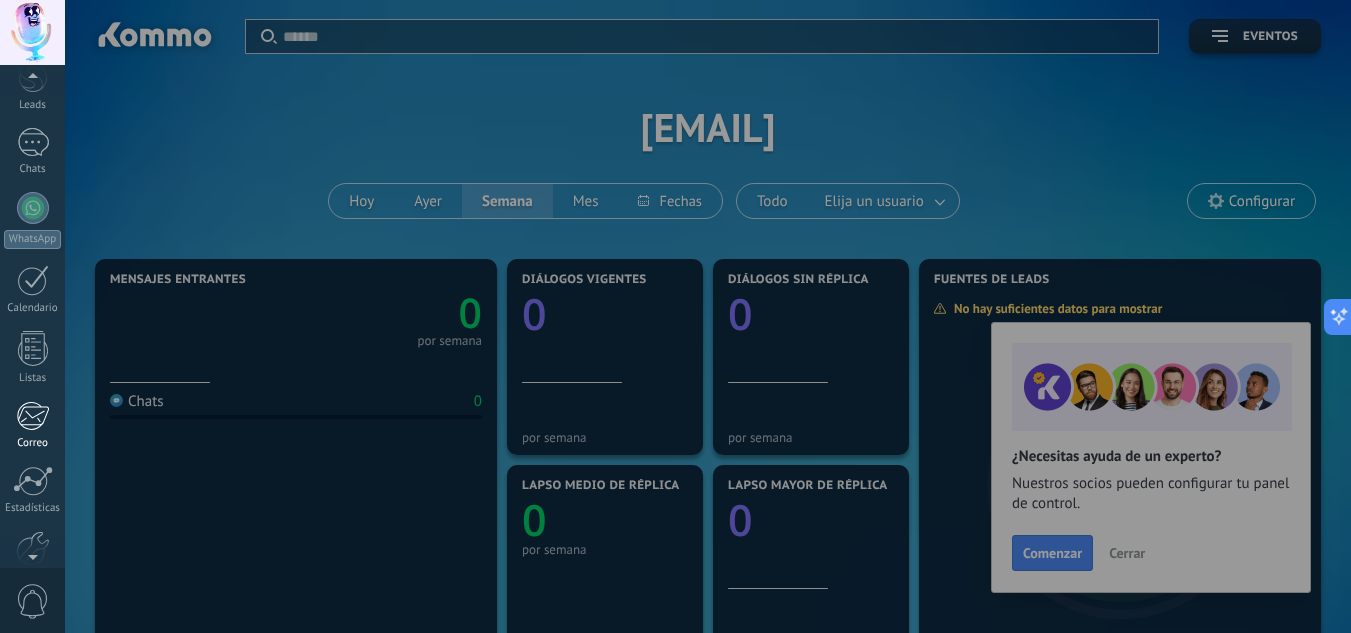 scroll, scrollTop: 199, scrollLeft: 0, axis: vertical 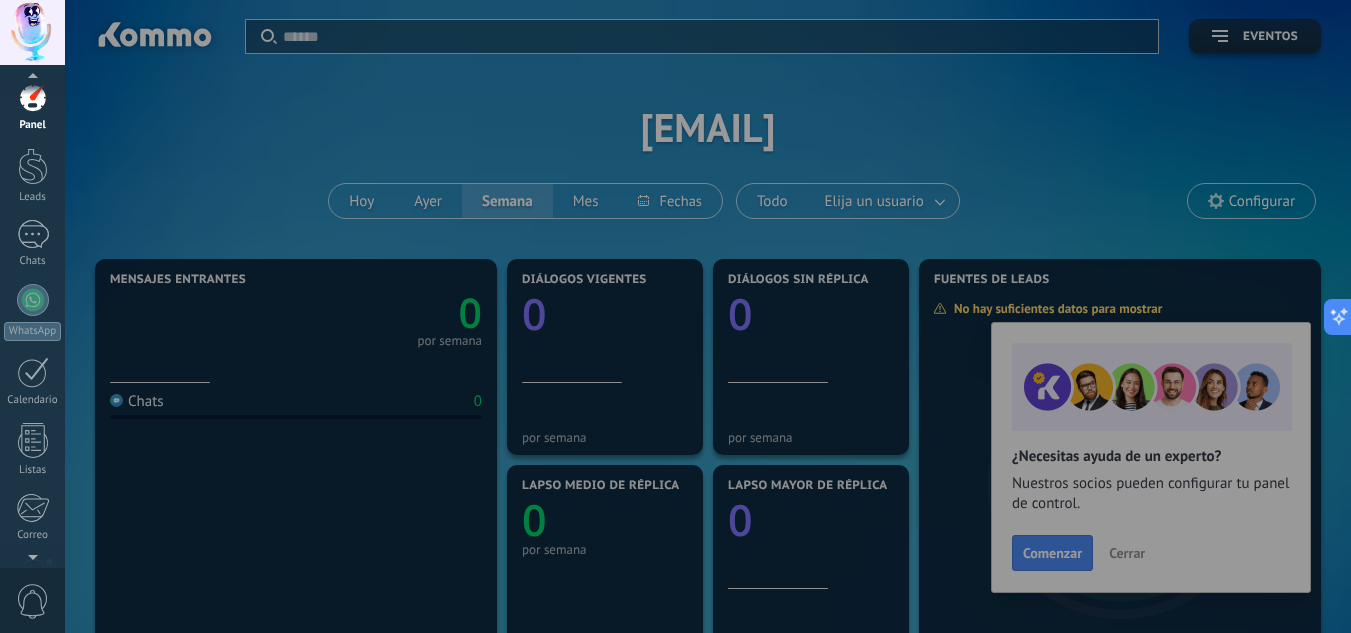 drag, startPoint x: 1060, startPoint y: 545, endPoint x: 1112, endPoint y: 546, distance: 52.009613 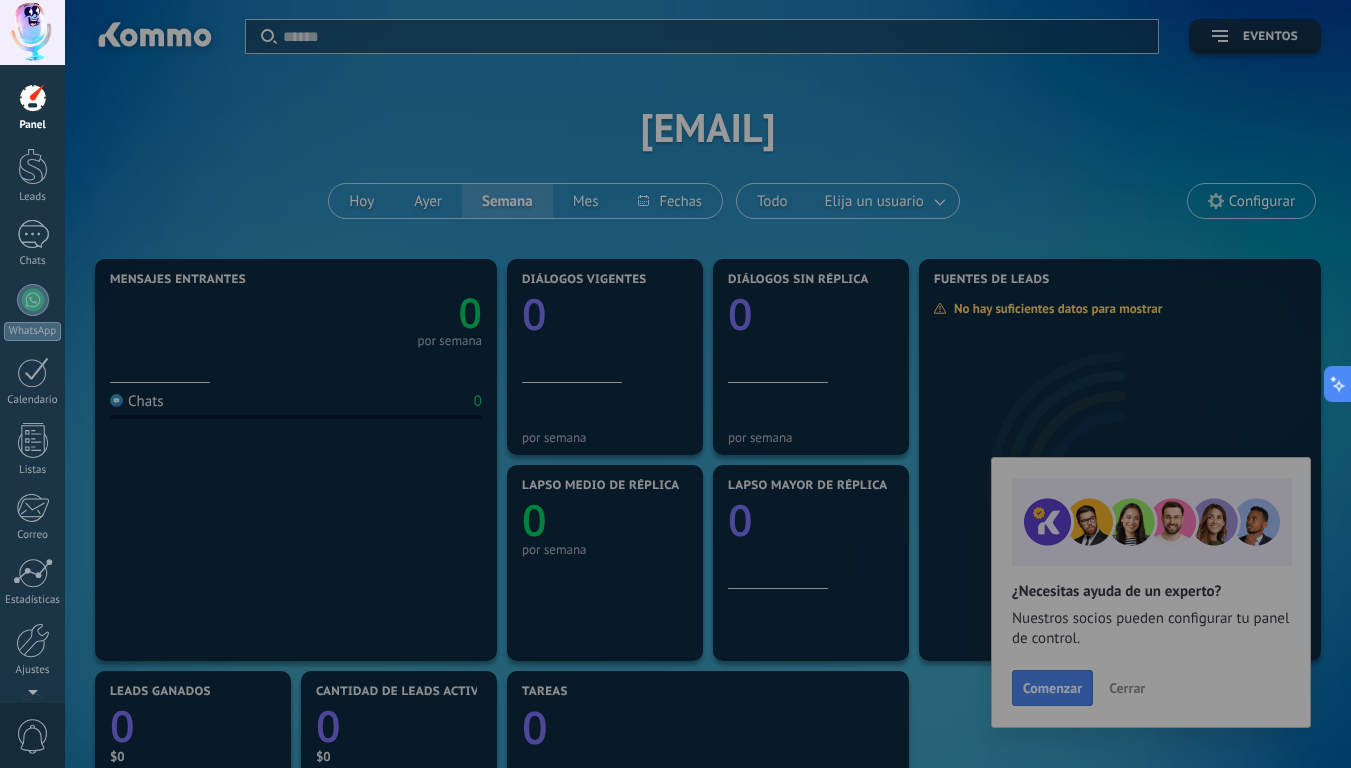 click at bounding box center [740, 384] 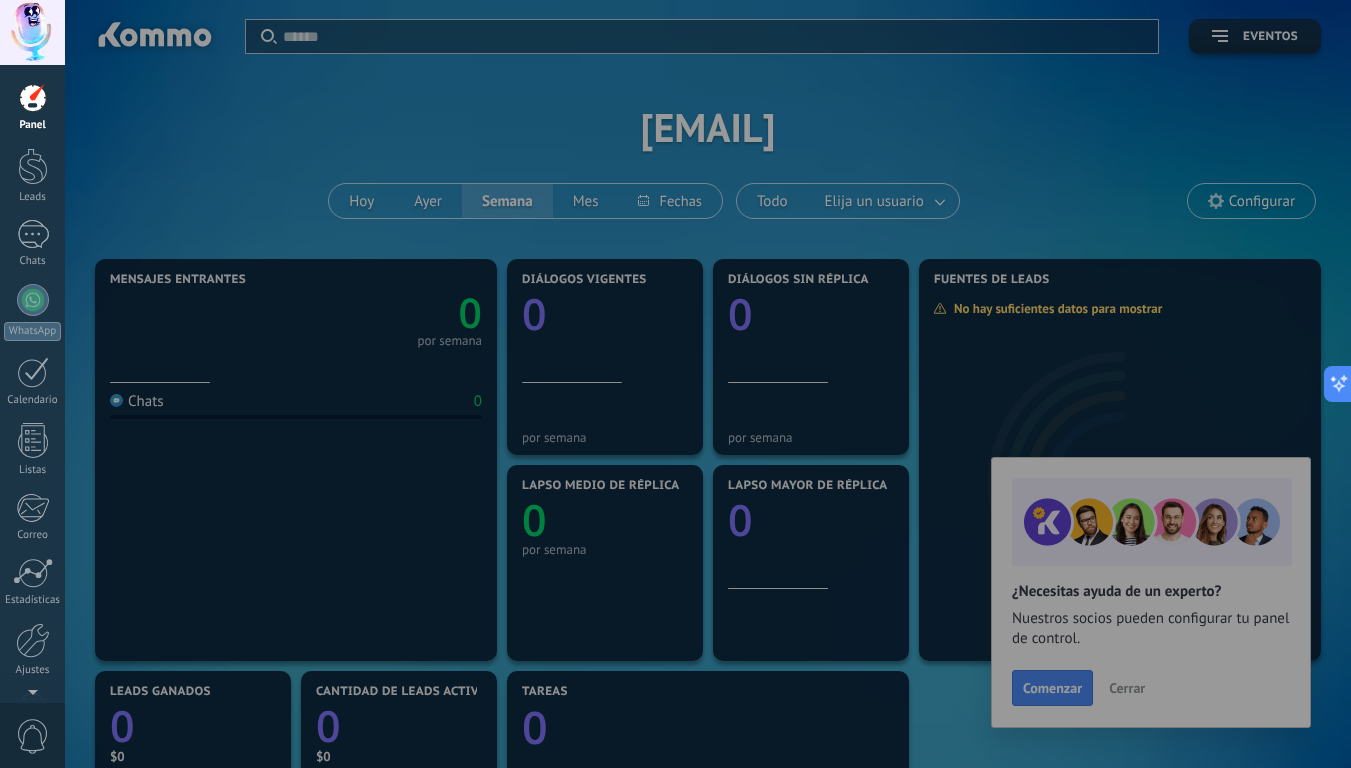 click at bounding box center [740, 384] 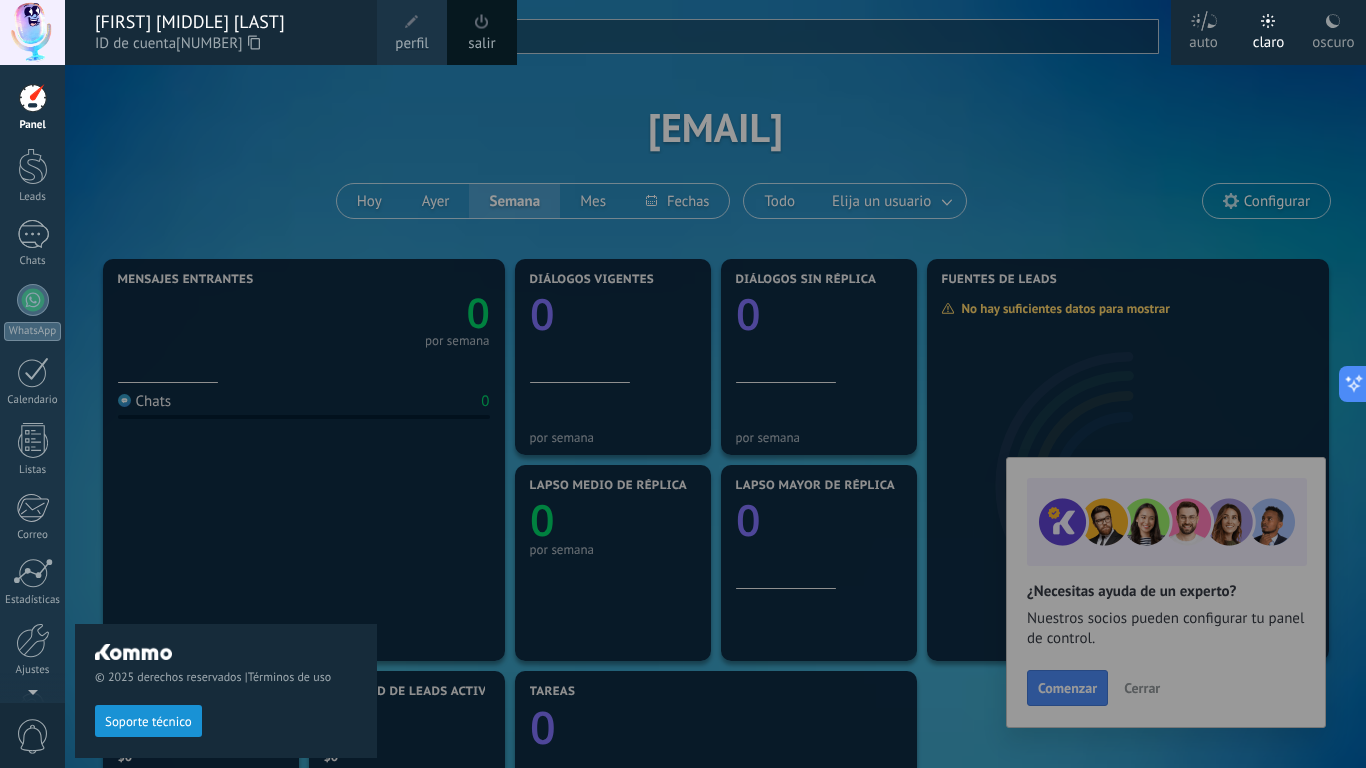 click at bounding box center [748, 384] 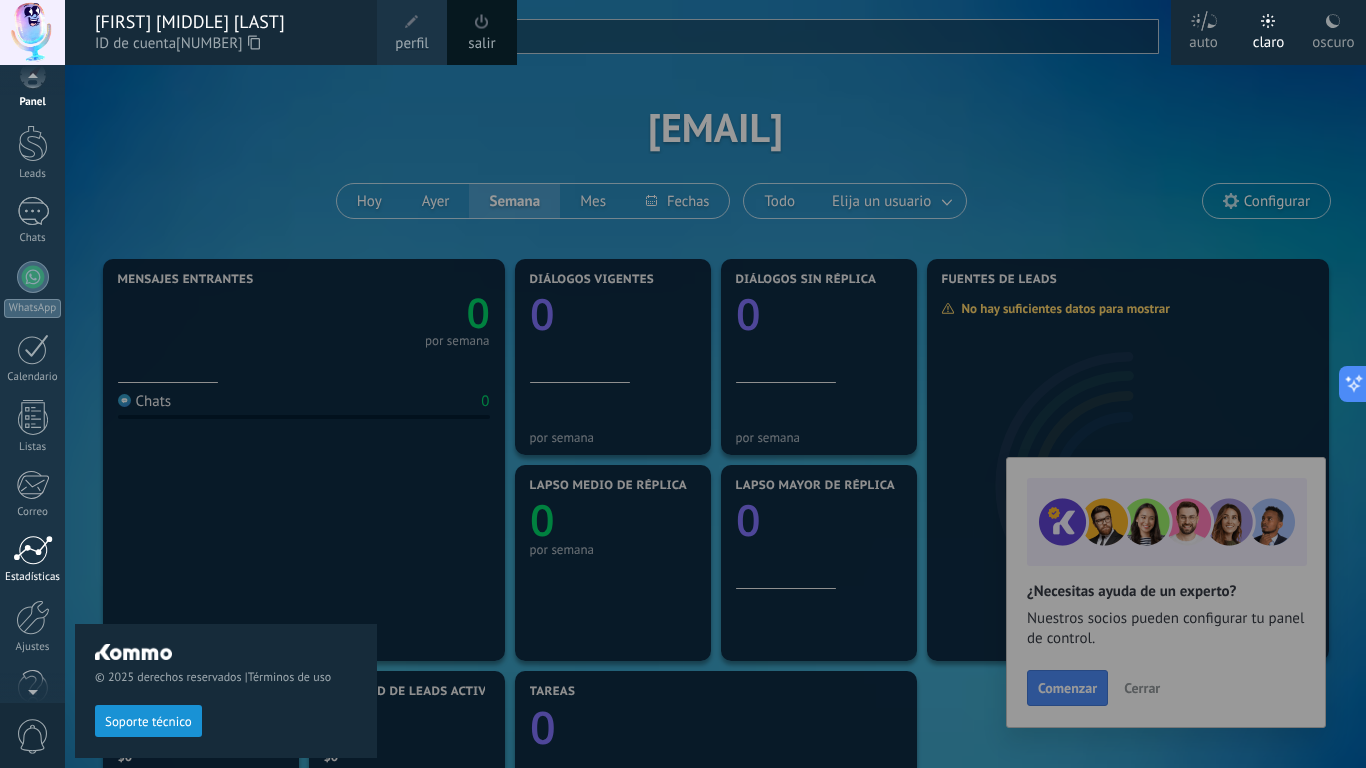 scroll, scrollTop: 0, scrollLeft: 0, axis: both 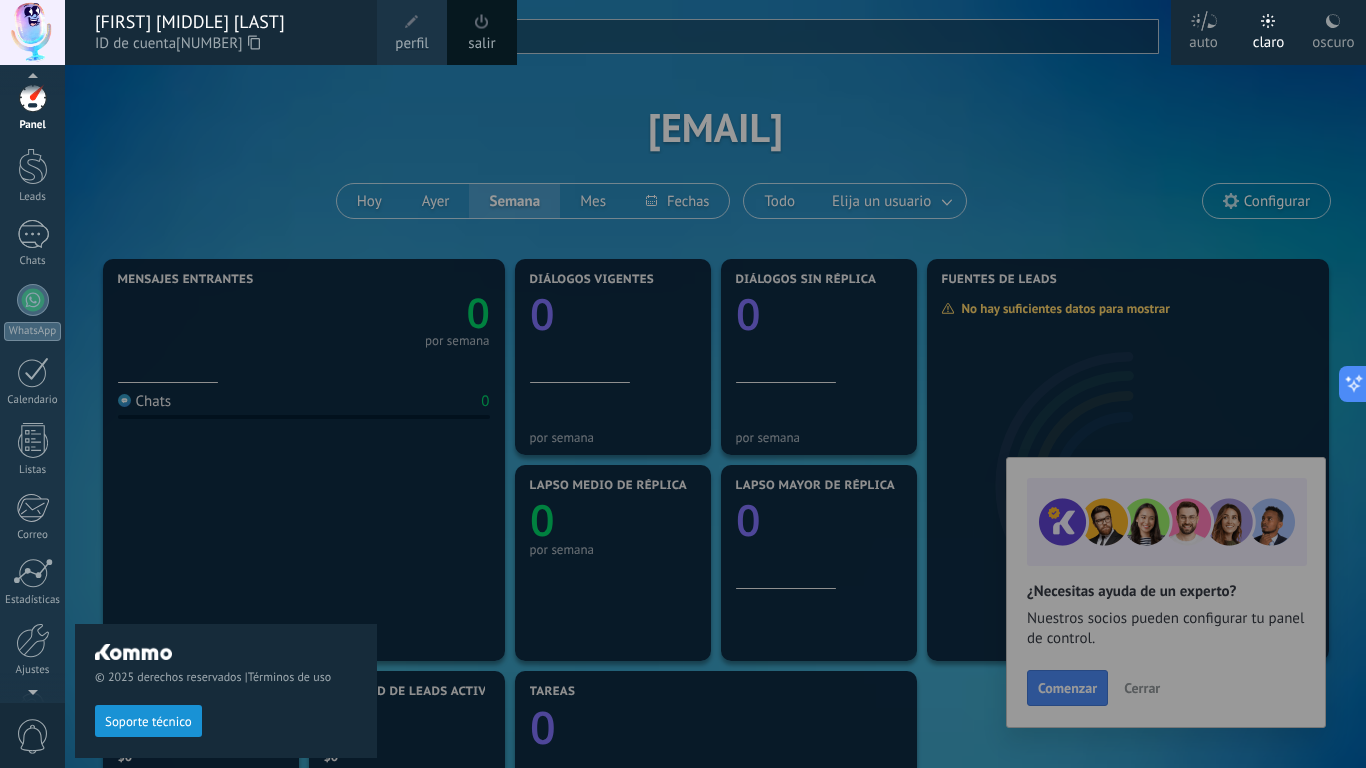 click on "©  2025  derechos reservados |  Términos de uso
Soporte técnico" at bounding box center [226, 416] 